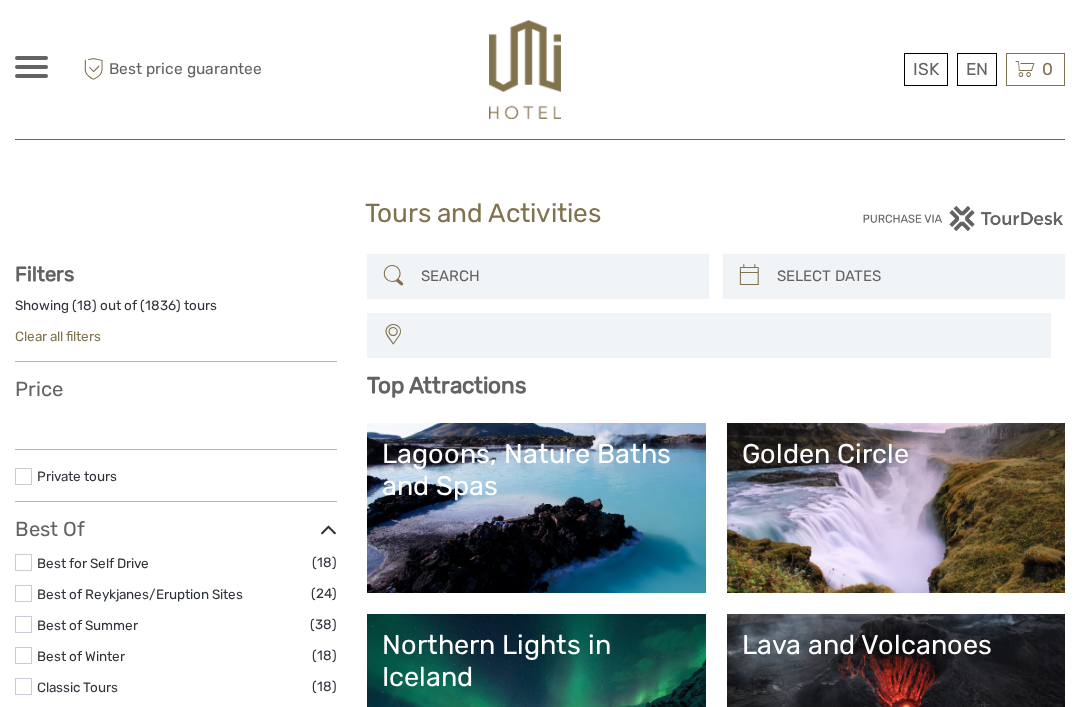 select 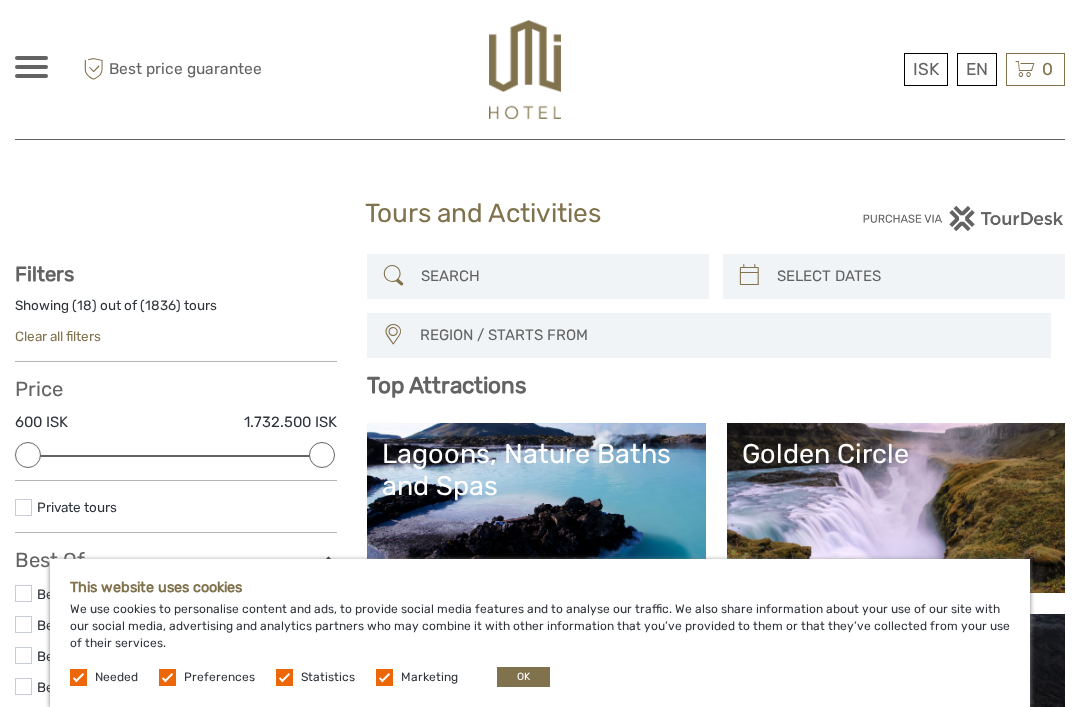 scroll, scrollTop: 0, scrollLeft: 0, axis: both 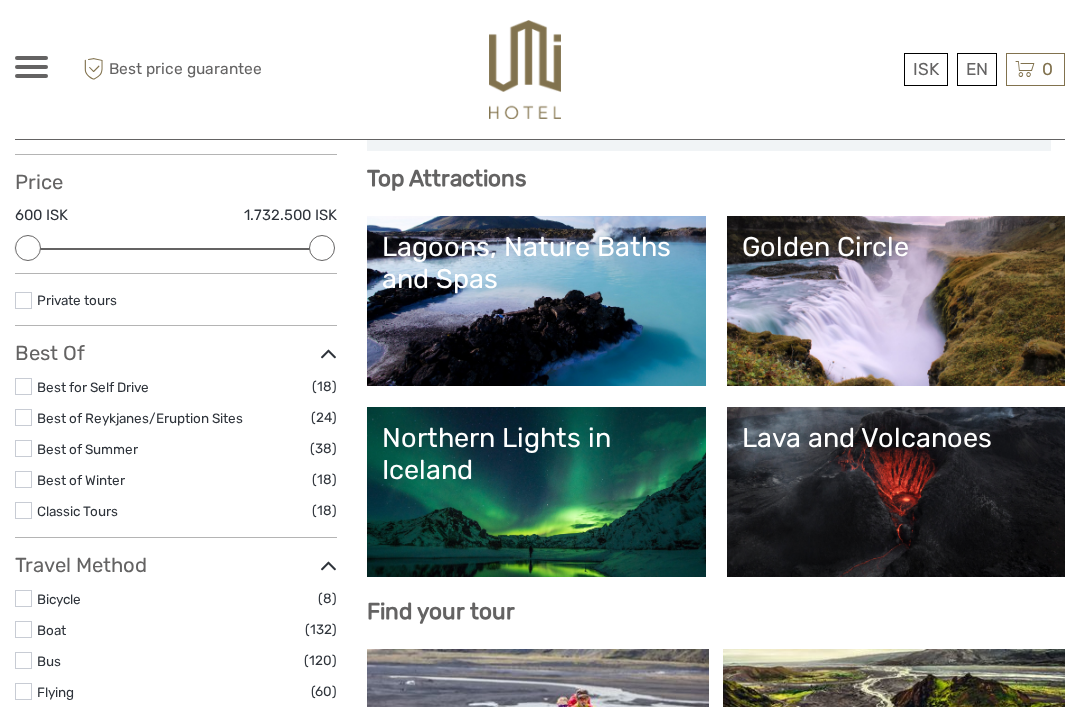 click on "Best of Summer" at bounding box center [87, 449] 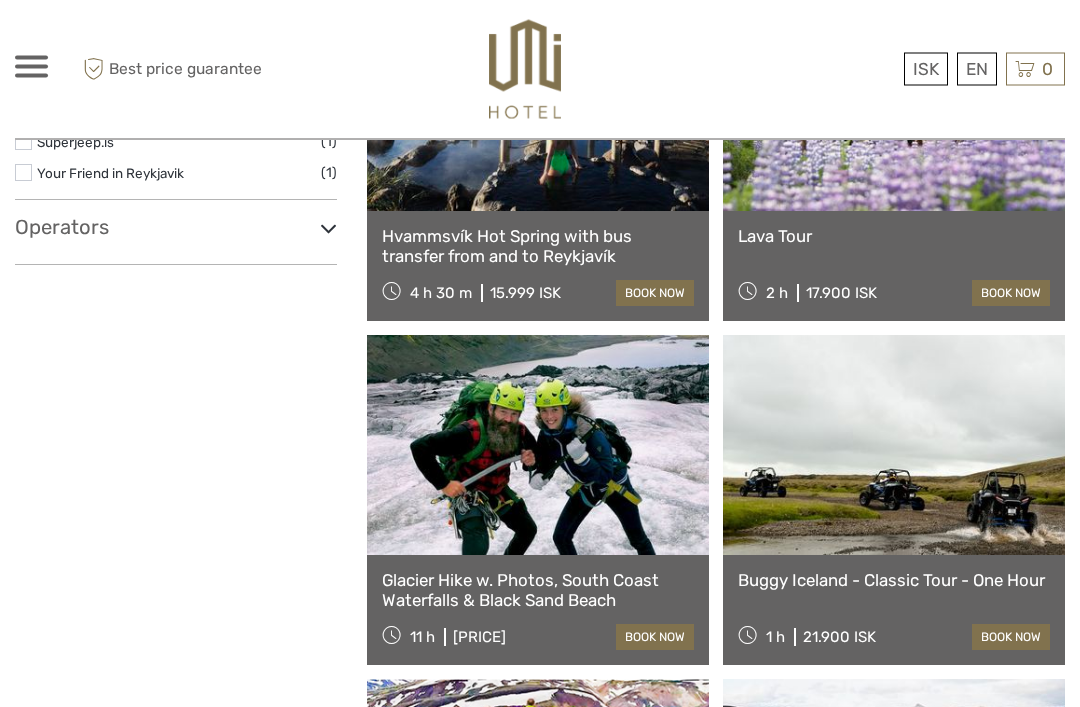 scroll, scrollTop: 2445, scrollLeft: 0, axis: vertical 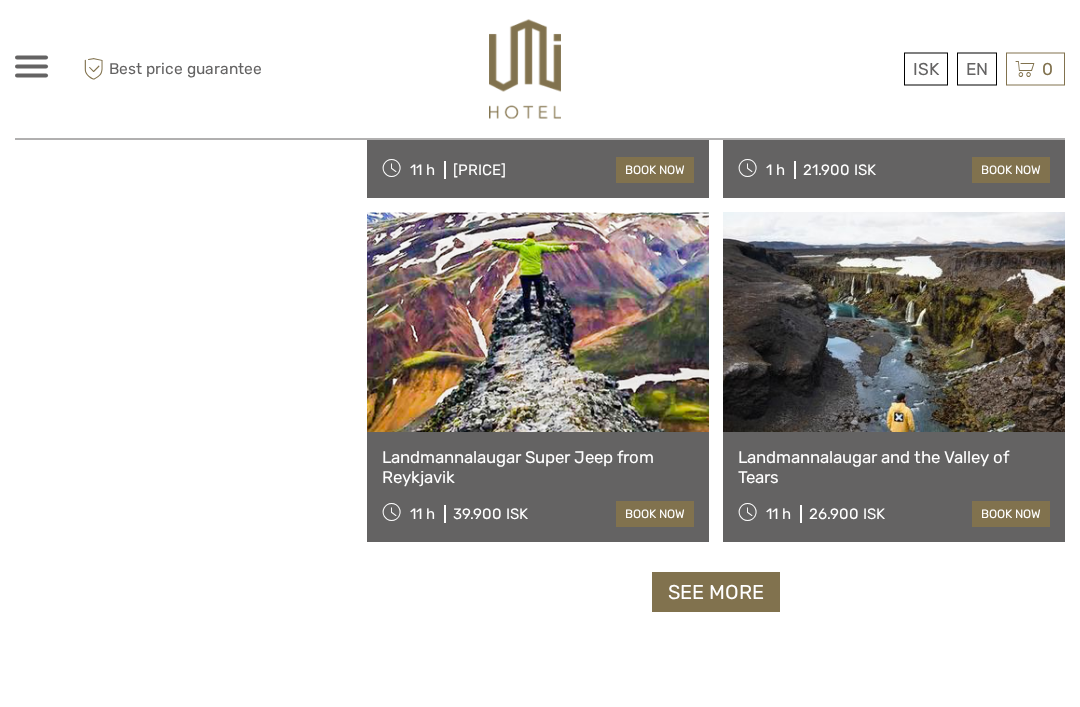click on "See more" at bounding box center (716, 593) 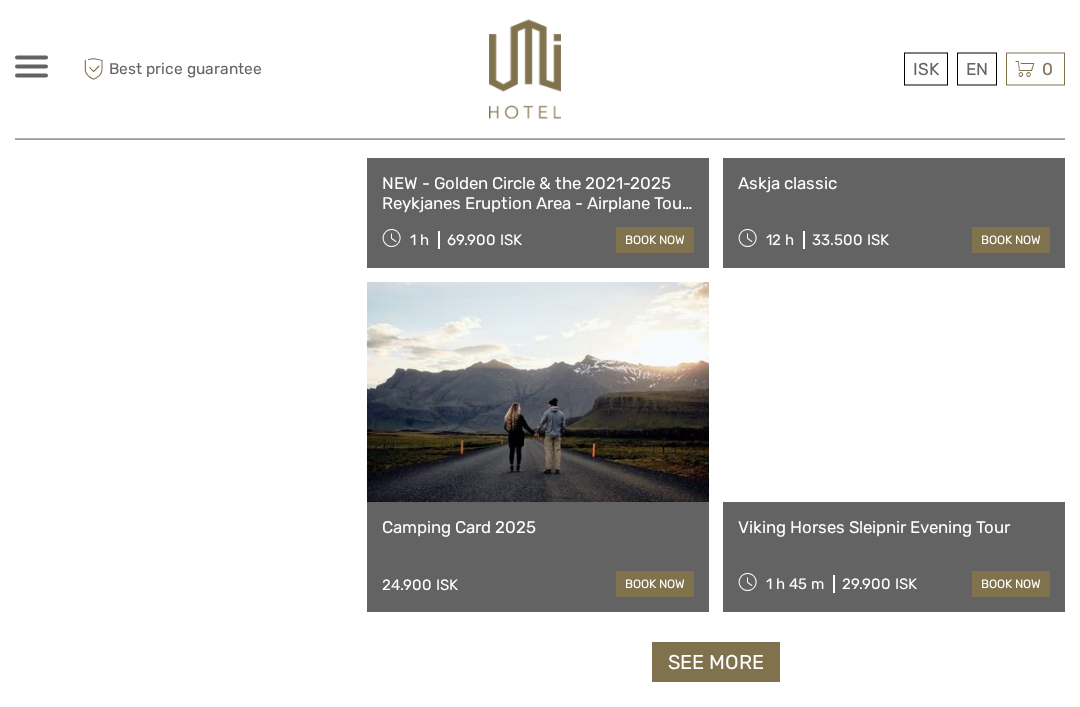 scroll, scrollTop: 5938, scrollLeft: 0, axis: vertical 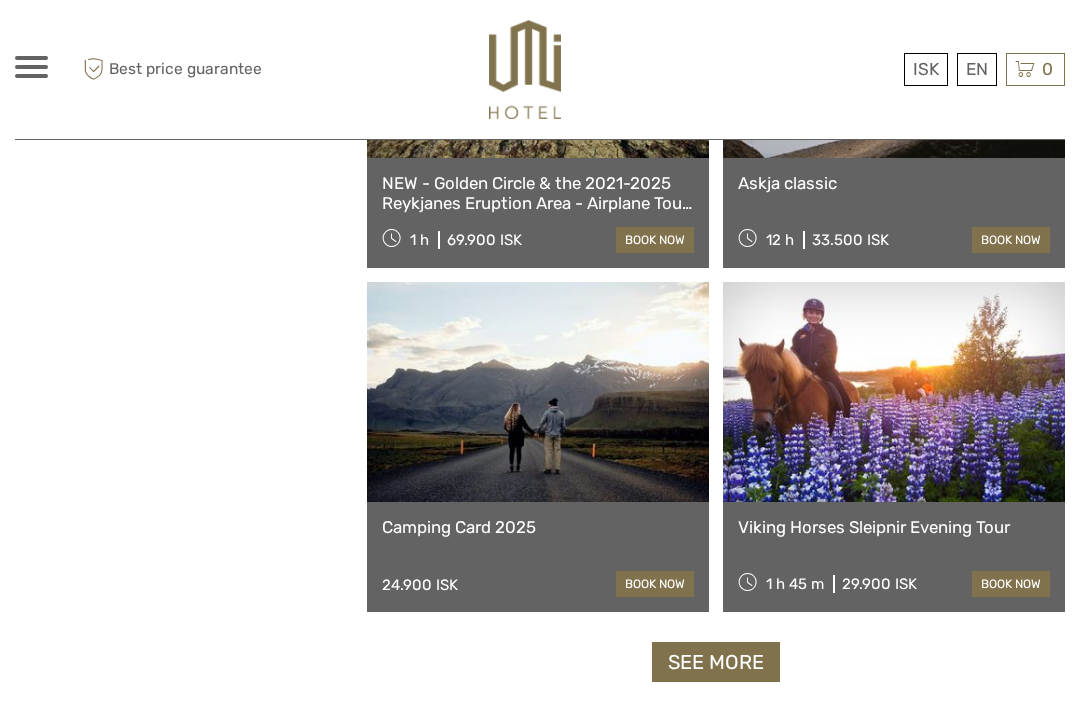 click on "See more" at bounding box center (716, 662) 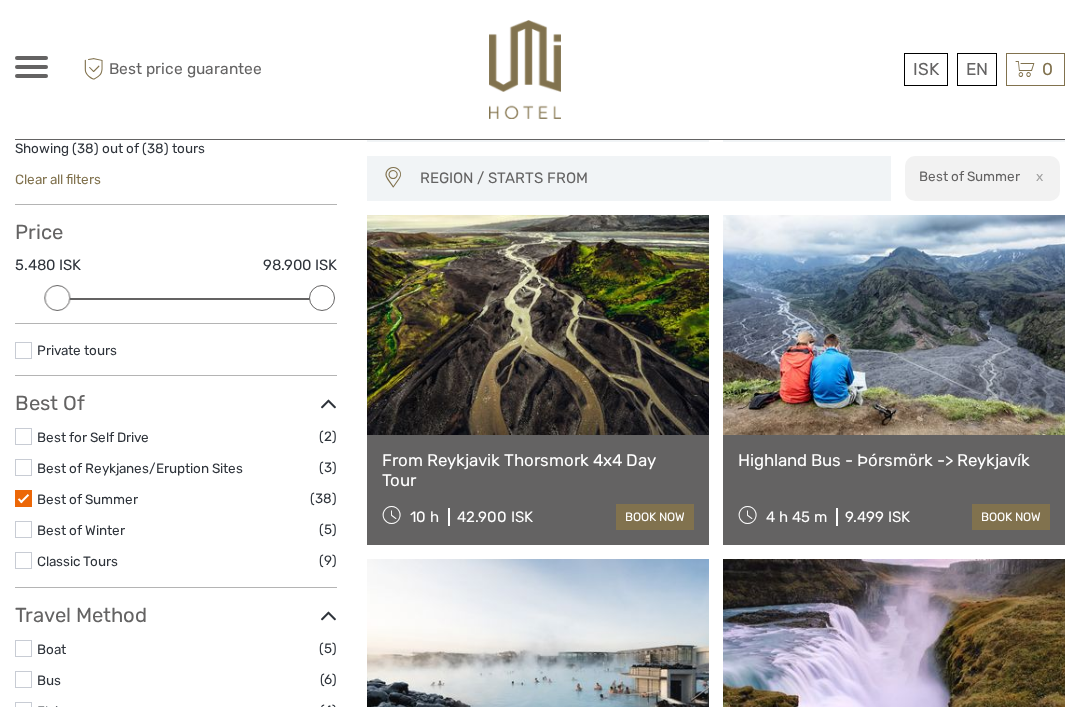 scroll, scrollTop: 159, scrollLeft: 0, axis: vertical 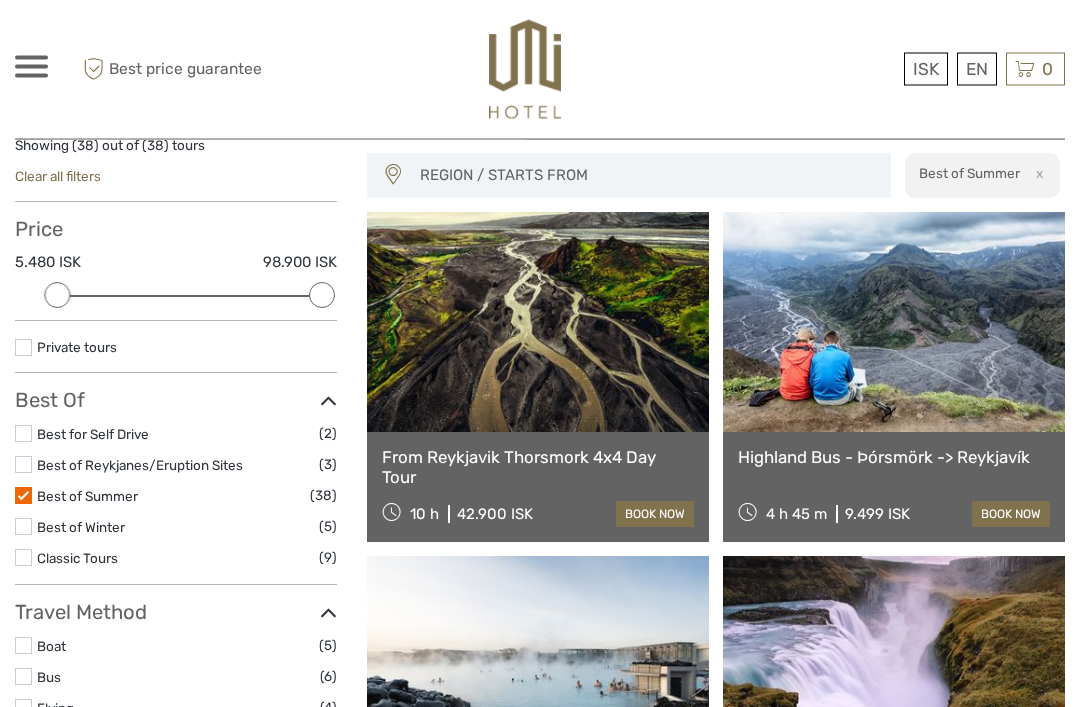 click at bounding box center [23, 496] 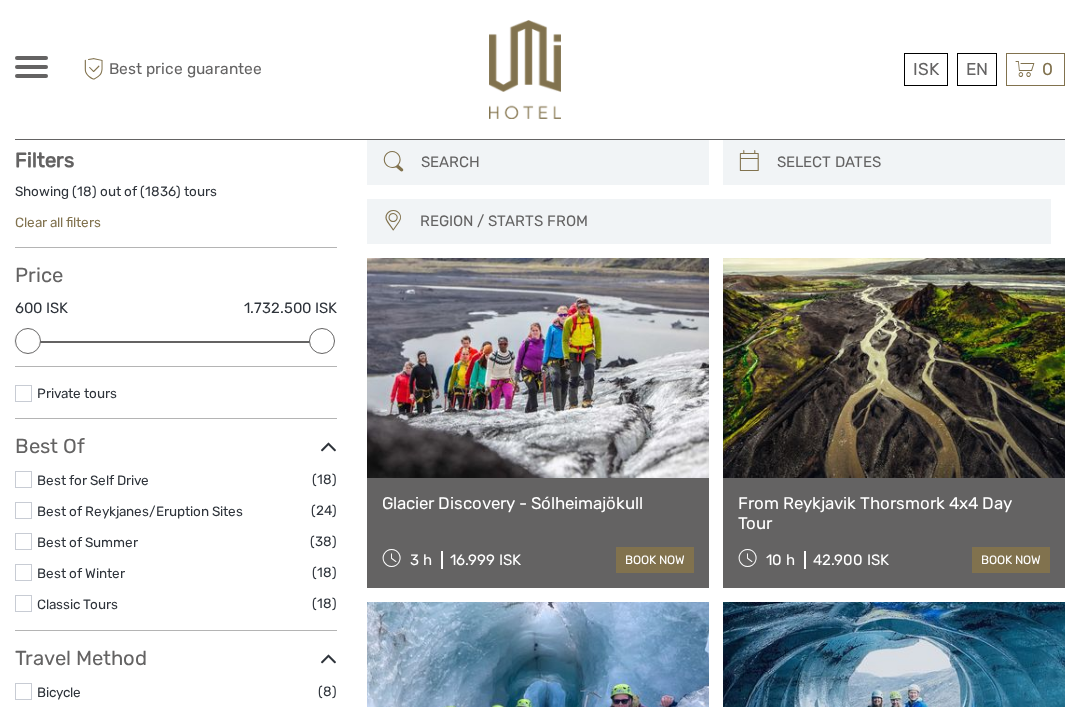 scroll, scrollTop: 113, scrollLeft: 0, axis: vertical 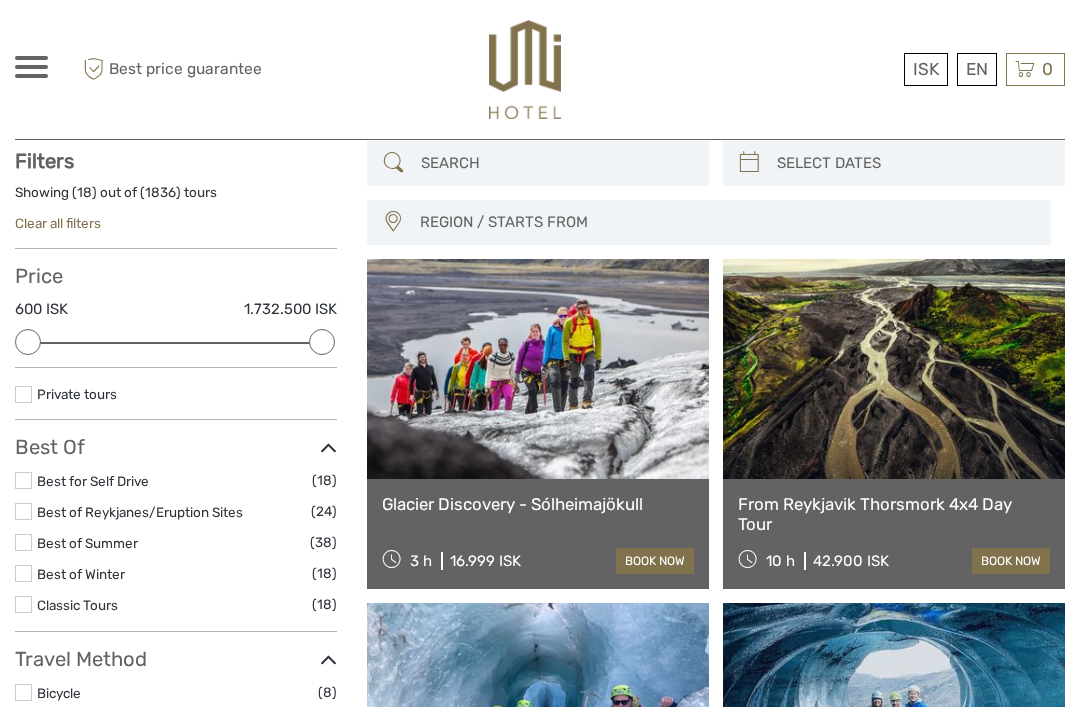 click at bounding box center [23, 604] 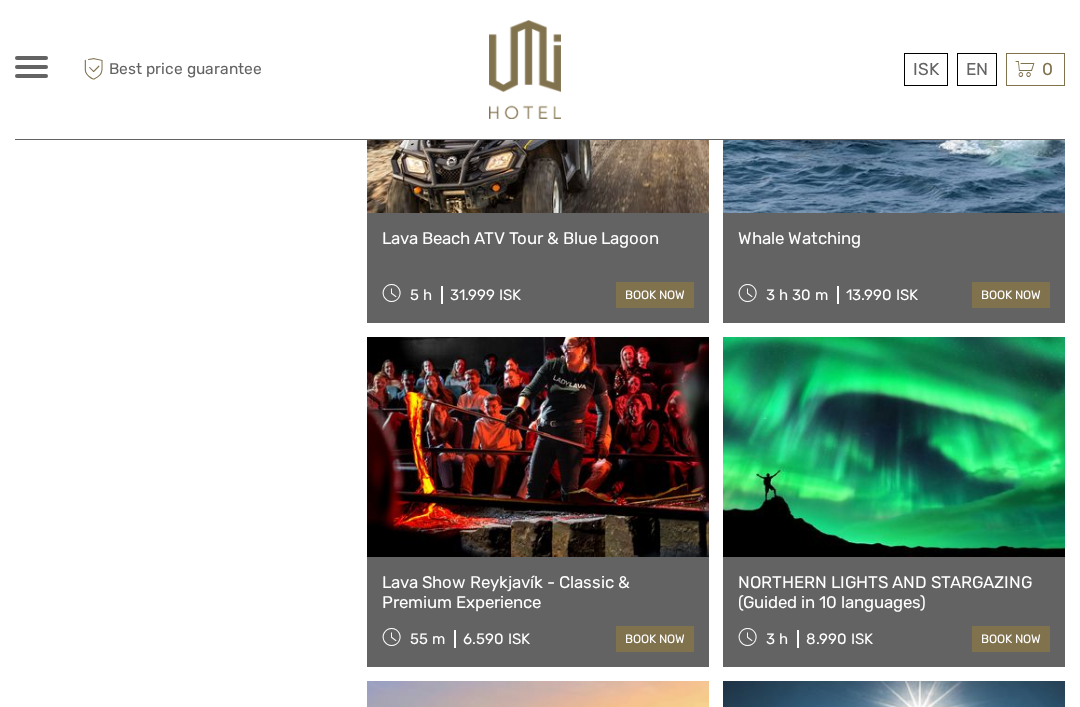 scroll, scrollTop: 2098, scrollLeft: 0, axis: vertical 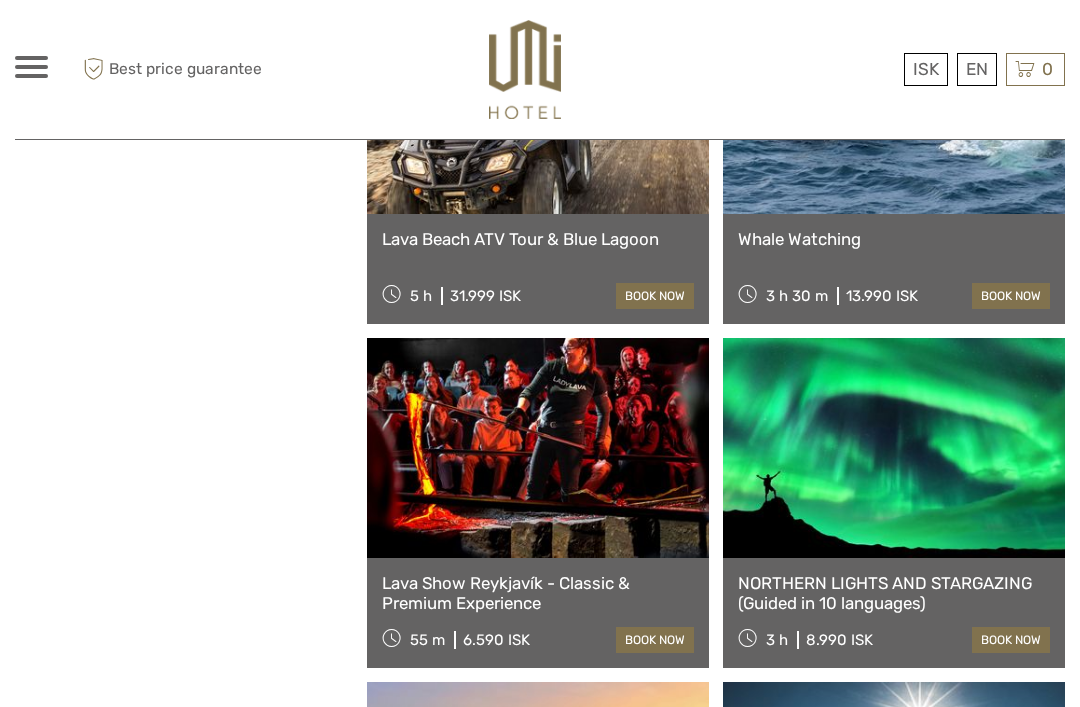 click on "Show filters
Hide filters
Filters
Showing ( 18 ) out of ( 18 ) tours
Clear all filters
Price
6.490 ISK   179.900 ISK
Clear
Private tours
Best Of
Best for Self Drive
(1)
Best of Summer
(9)
Best of Winter
(7)
Classic Tours
(18)
No available tags
Travel Method
Boat
(1)
Bus
(6)
Jeep / 4x4
(1)" at bounding box center [191, -229] 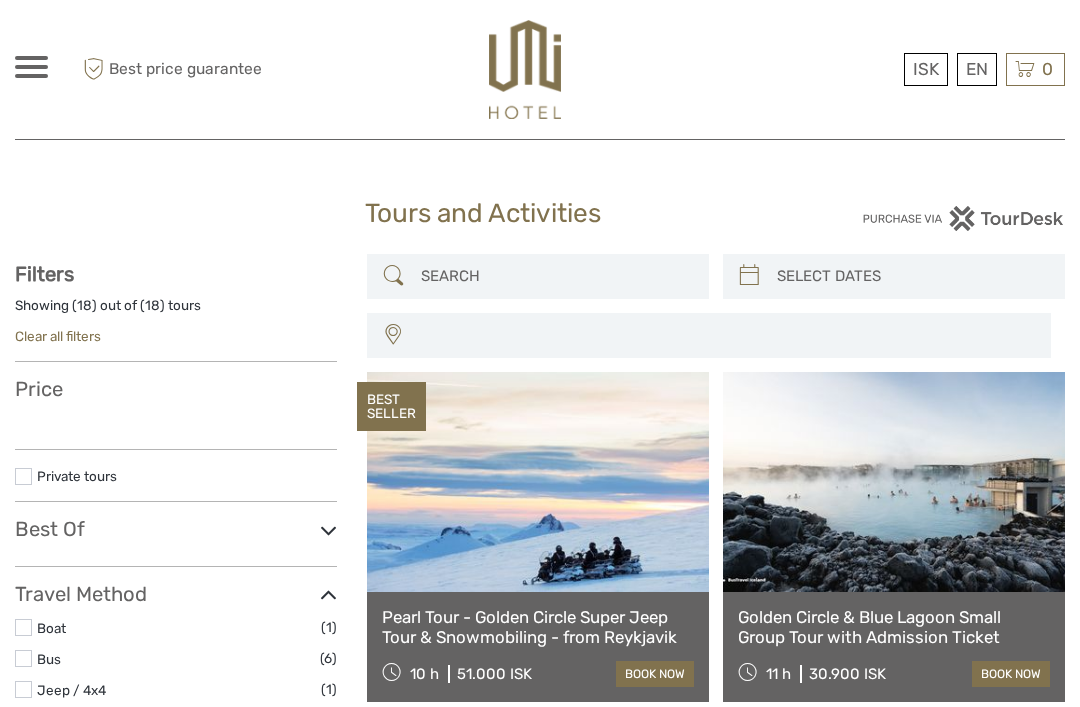 select 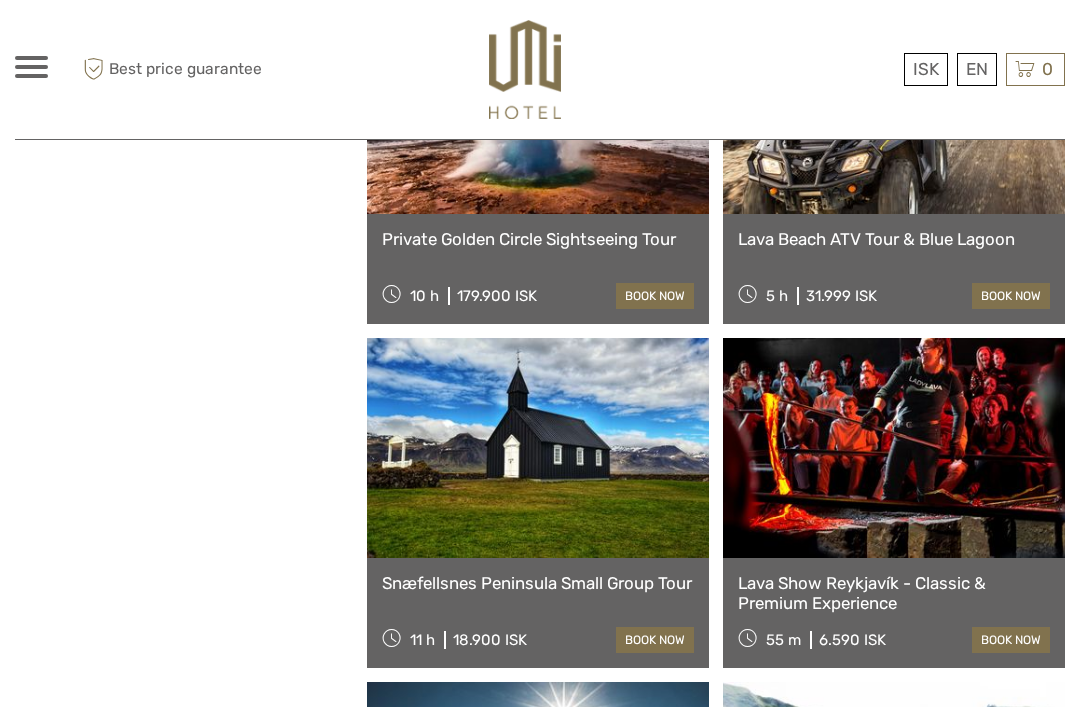 select 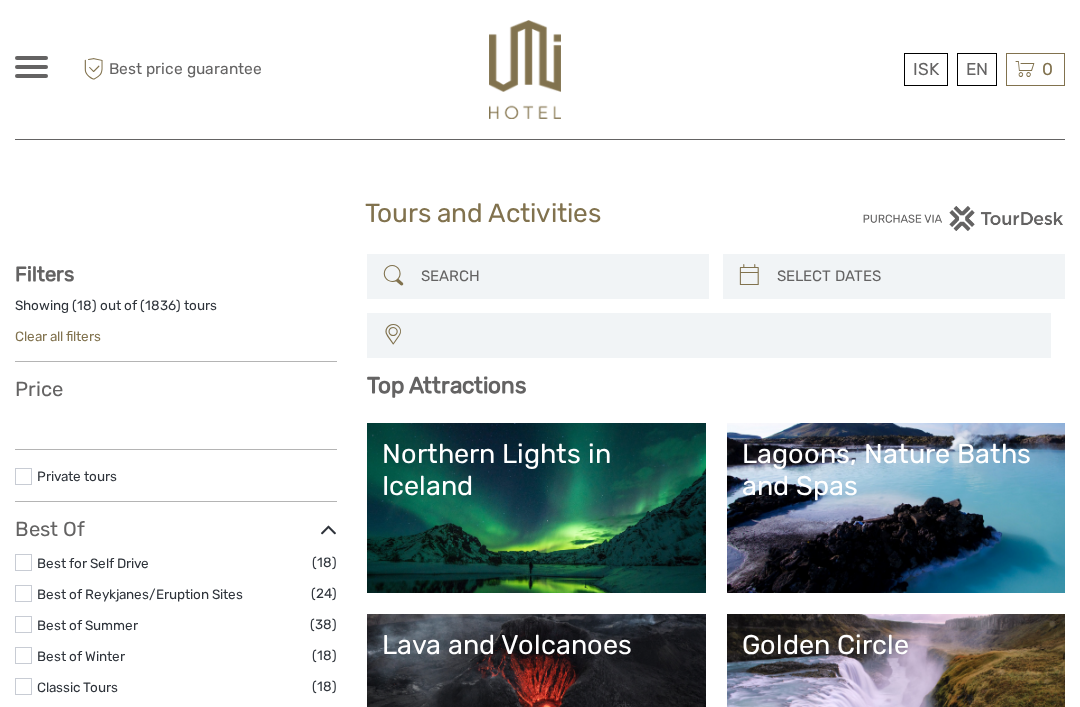 select 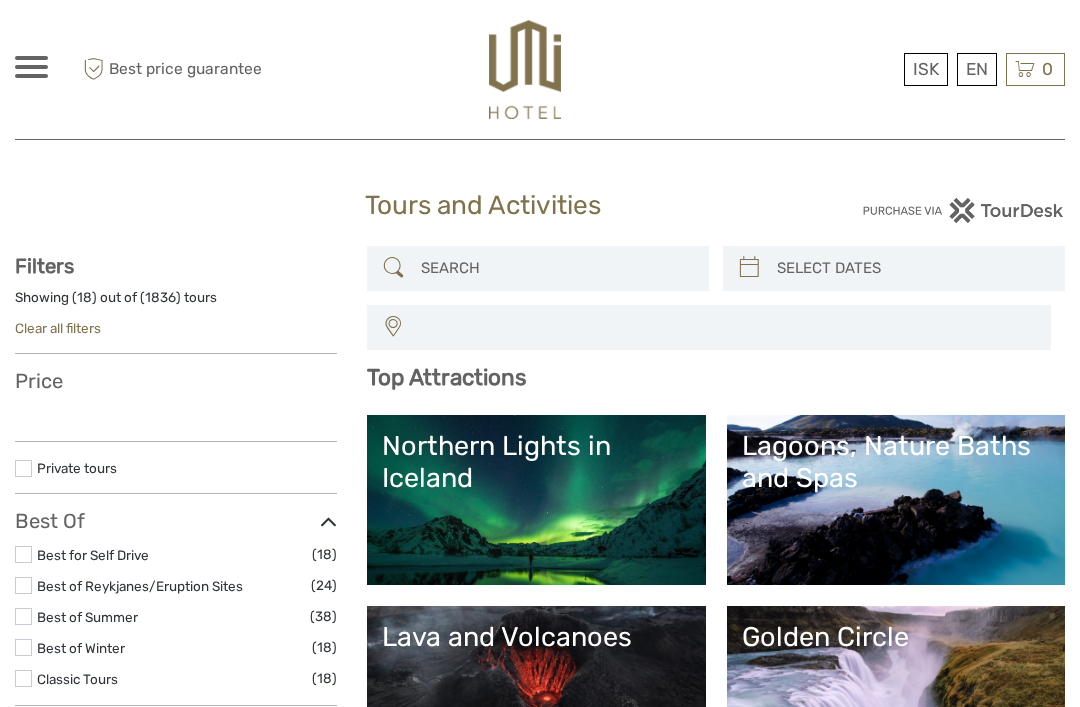 select 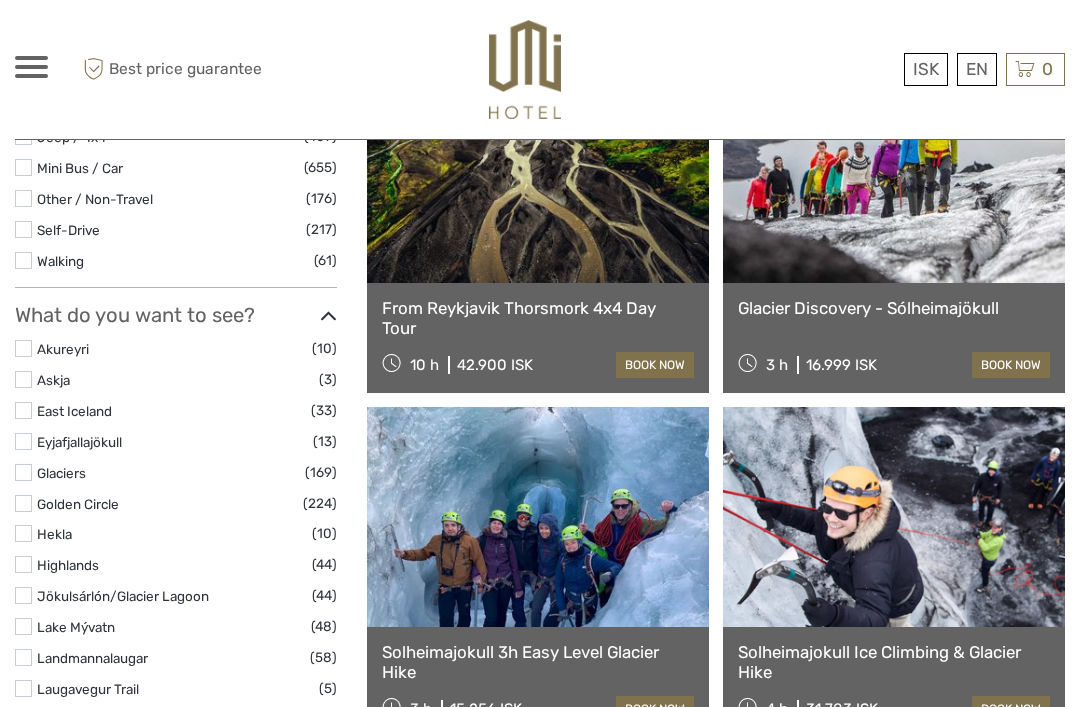 scroll, scrollTop: 702, scrollLeft: 0, axis: vertical 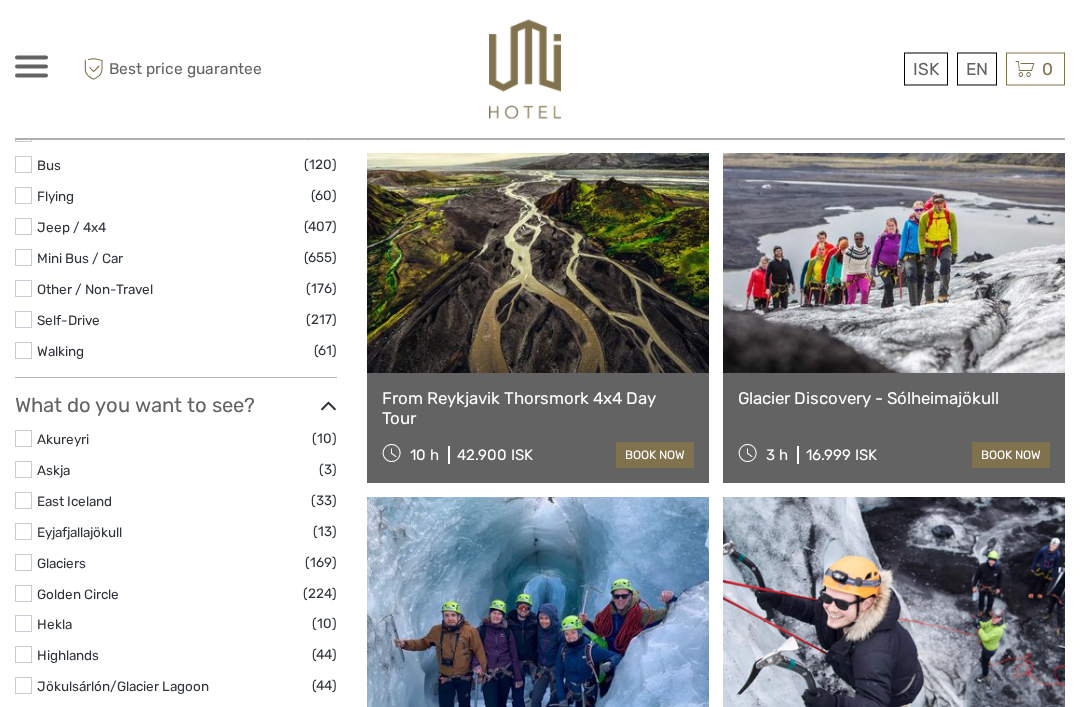 click on "Glacier Discovery - Sólheimajökull" at bounding box center (894, 399) 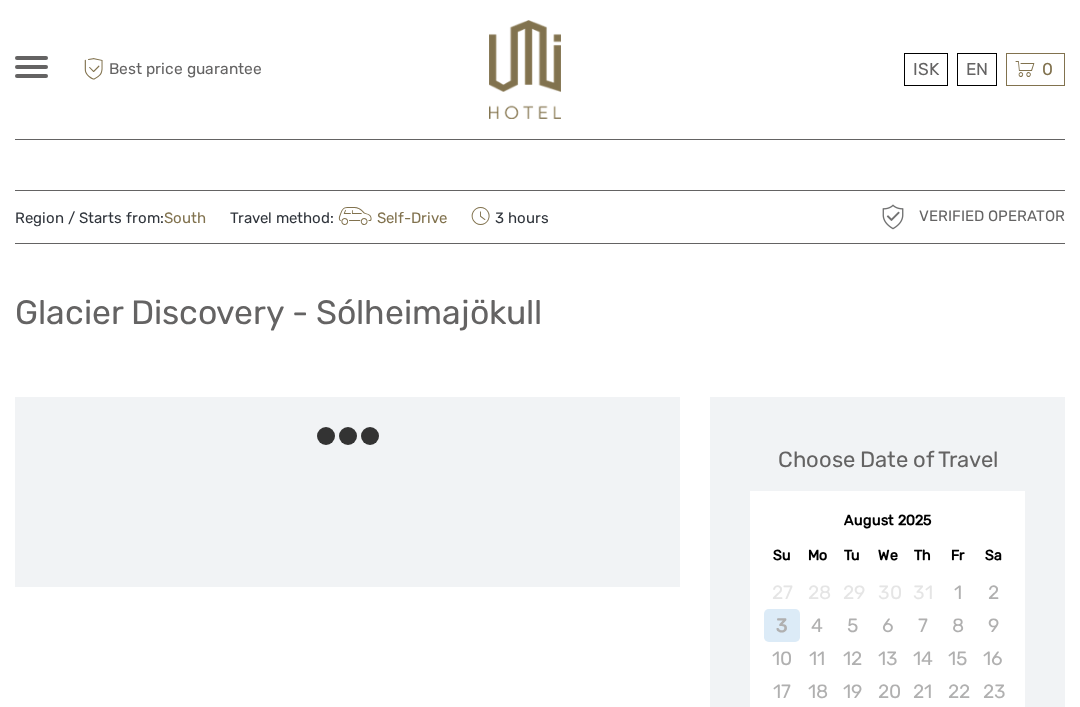scroll, scrollTop: 0, scrollLeft: 0, axis: both 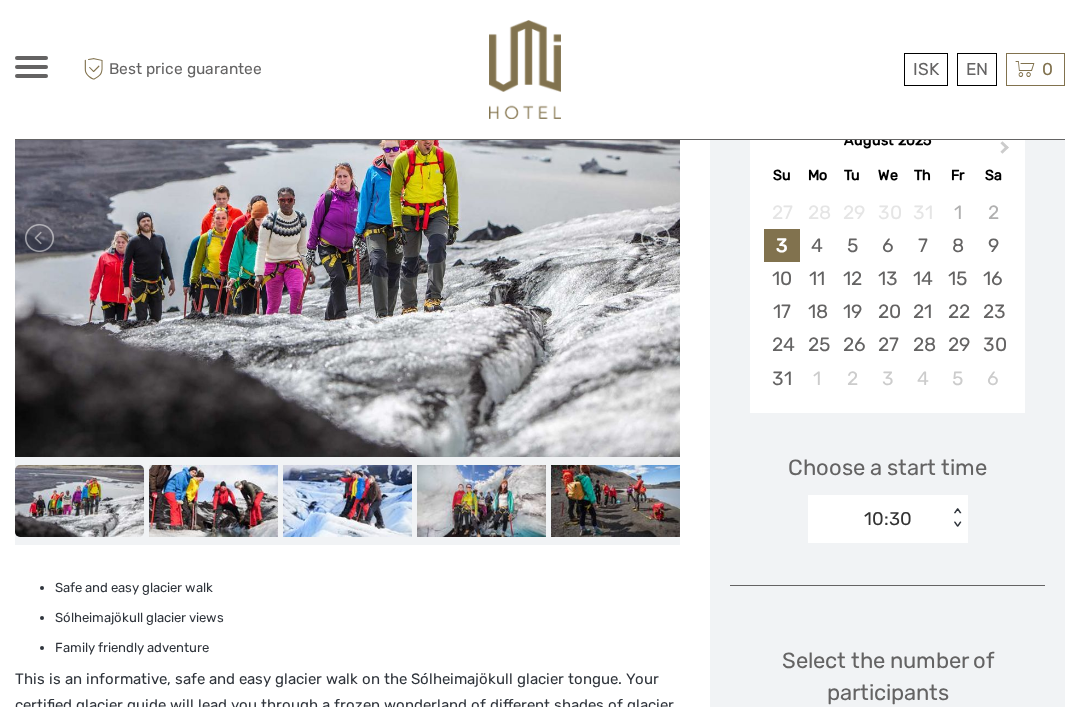 click at bounding box center [347, 501] 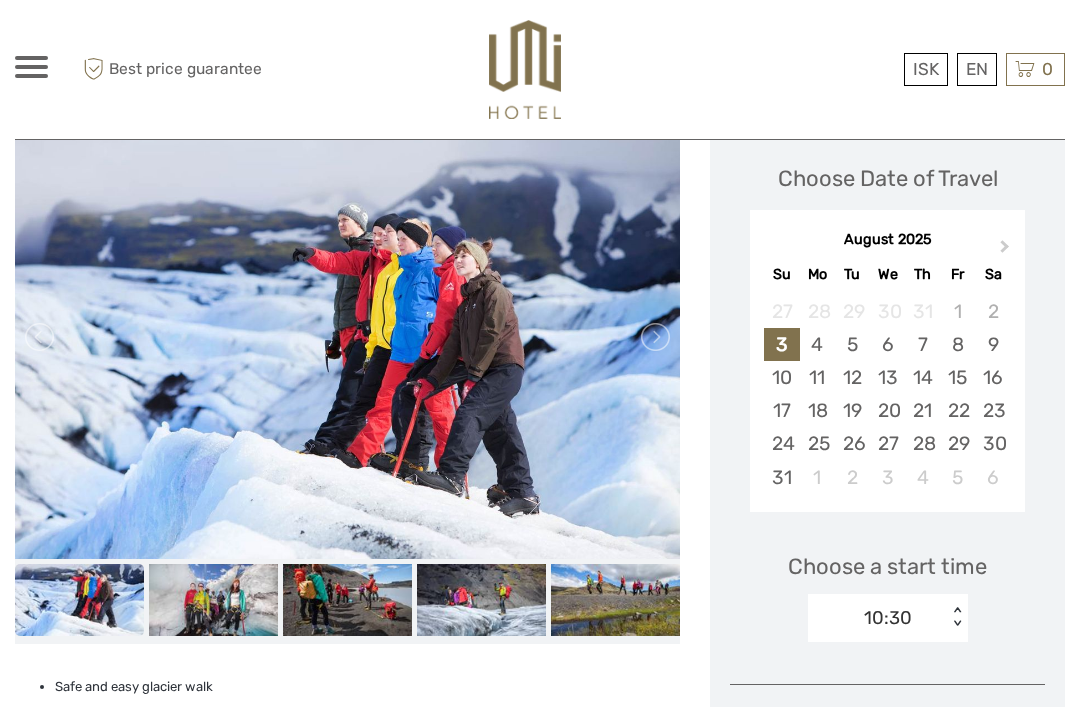 scroll, scrollTop: 280, scrollLeft: 0, axis: vertical 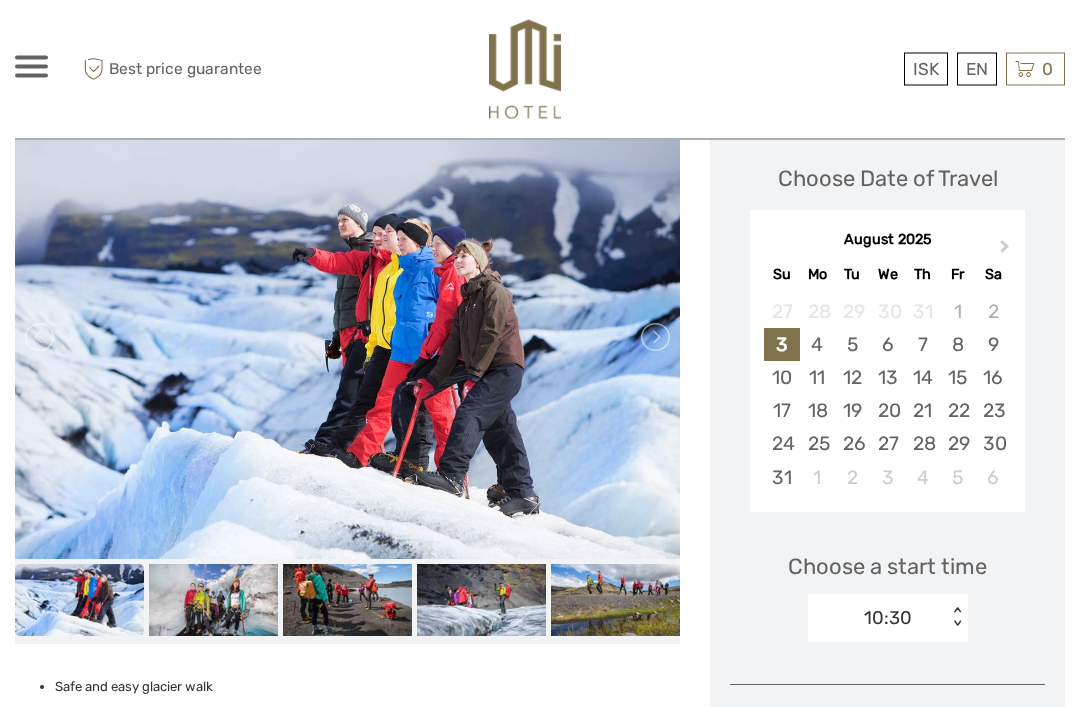 click at bounding box center [654, 338] 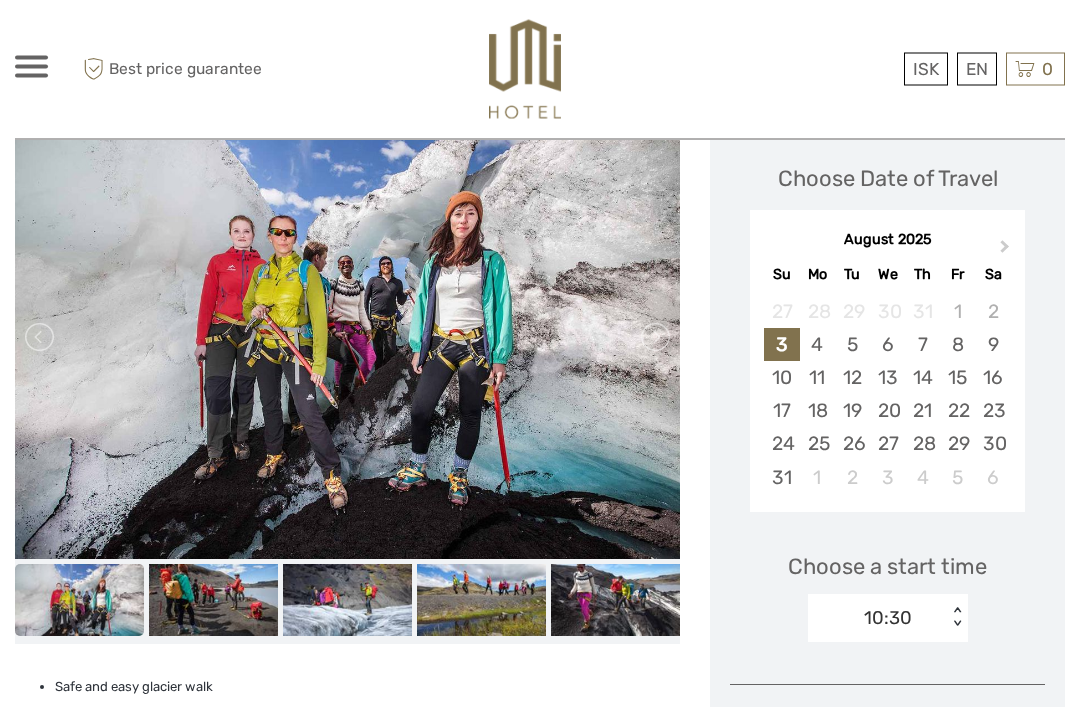 scroll, scrollTop: 281, scrollLeft: 0, axis: vertical 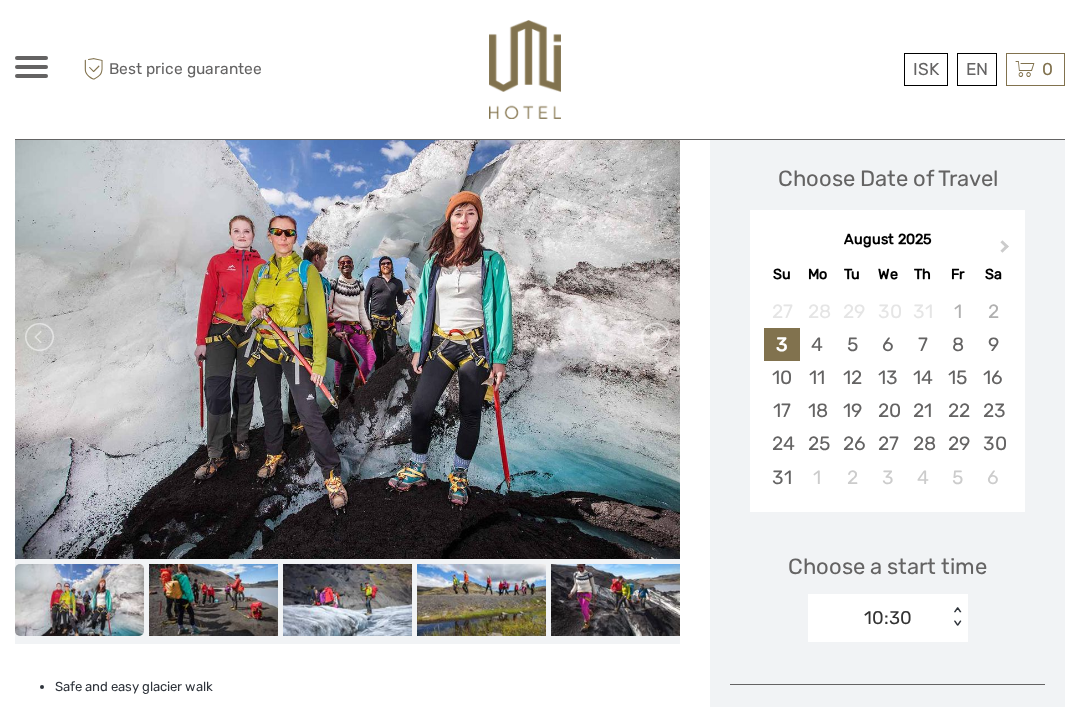 click at bounding box center (654, 337) 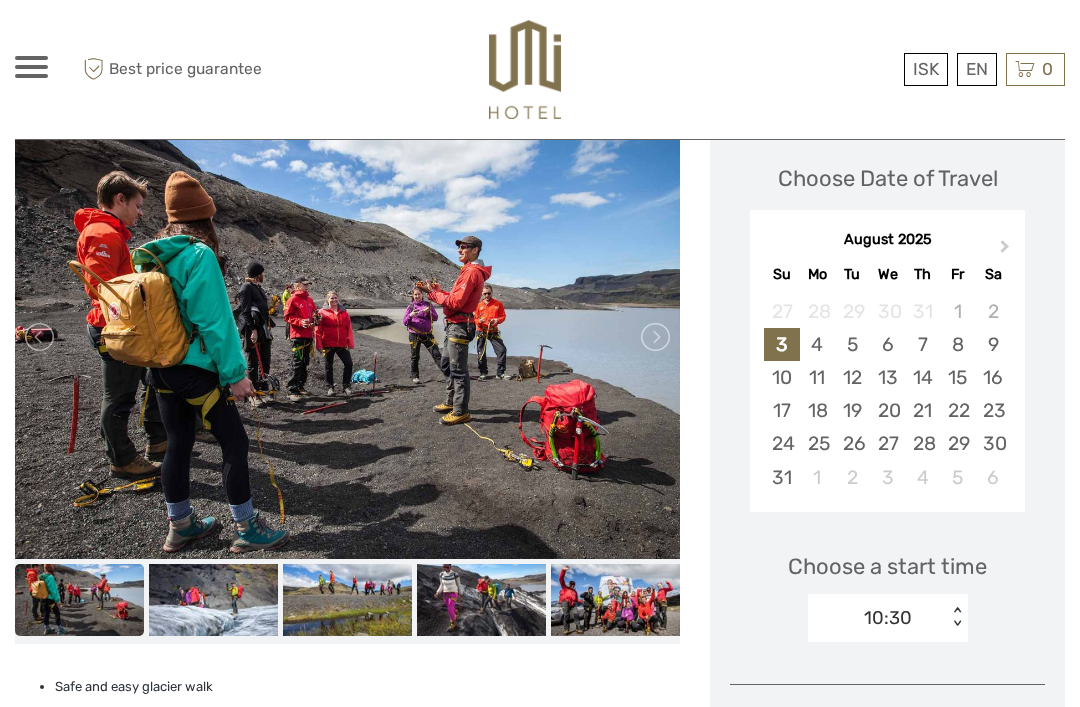 click at bounding box center (654, 337) 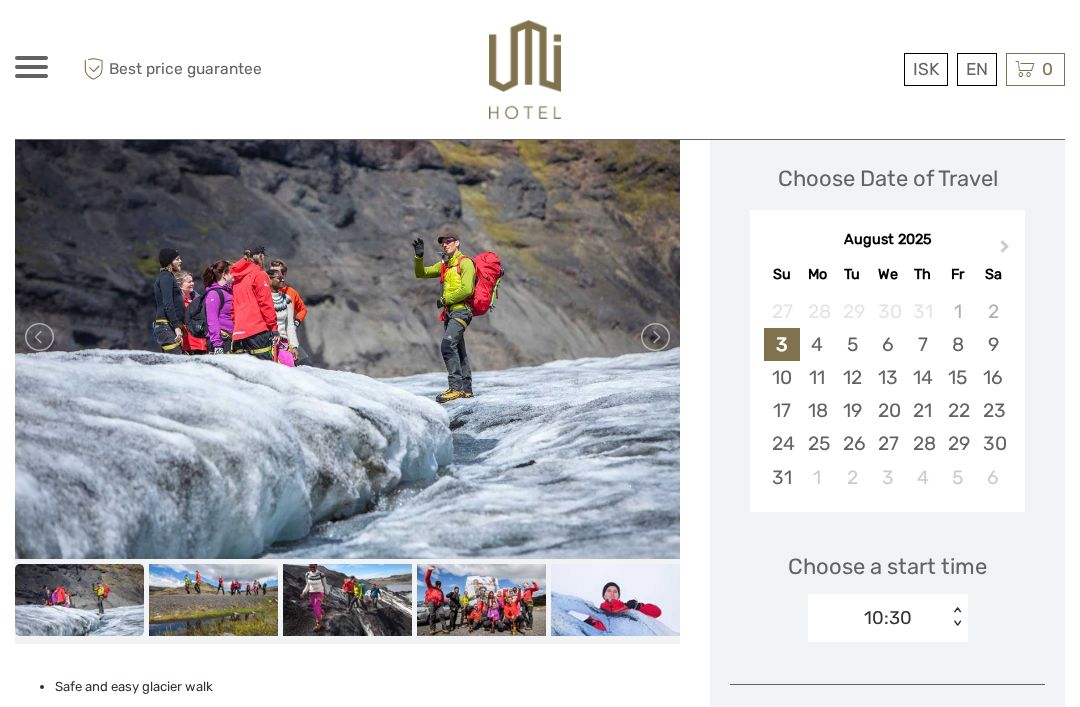 click at bounding box center (654, 337) 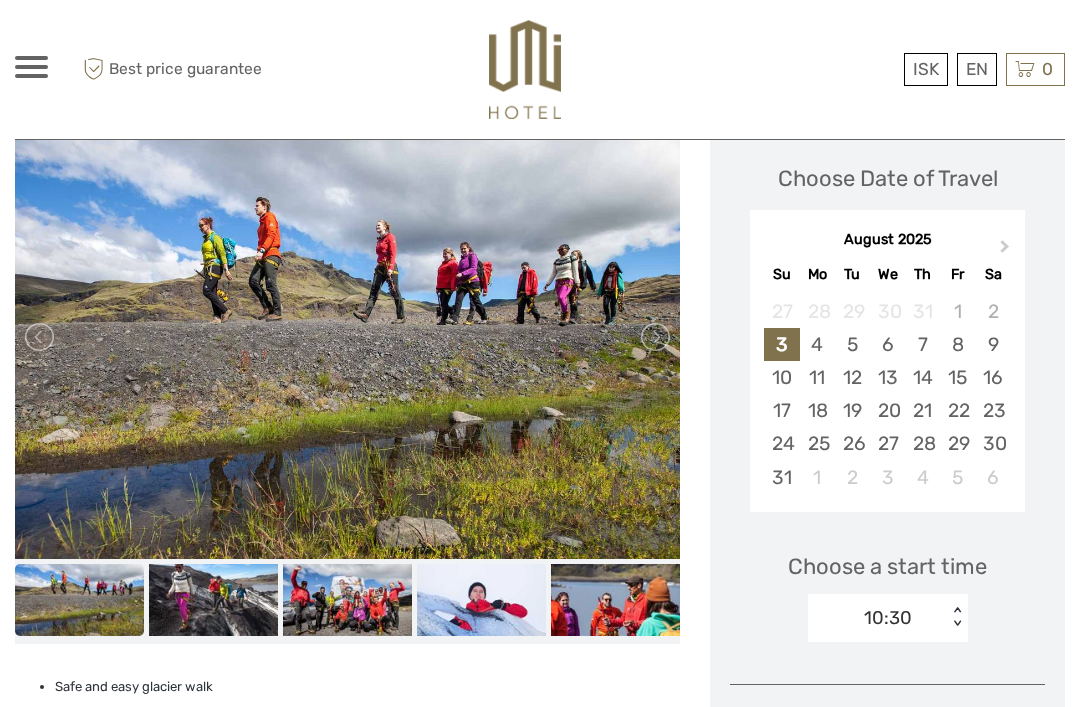 click at bounding box center (654, 337) 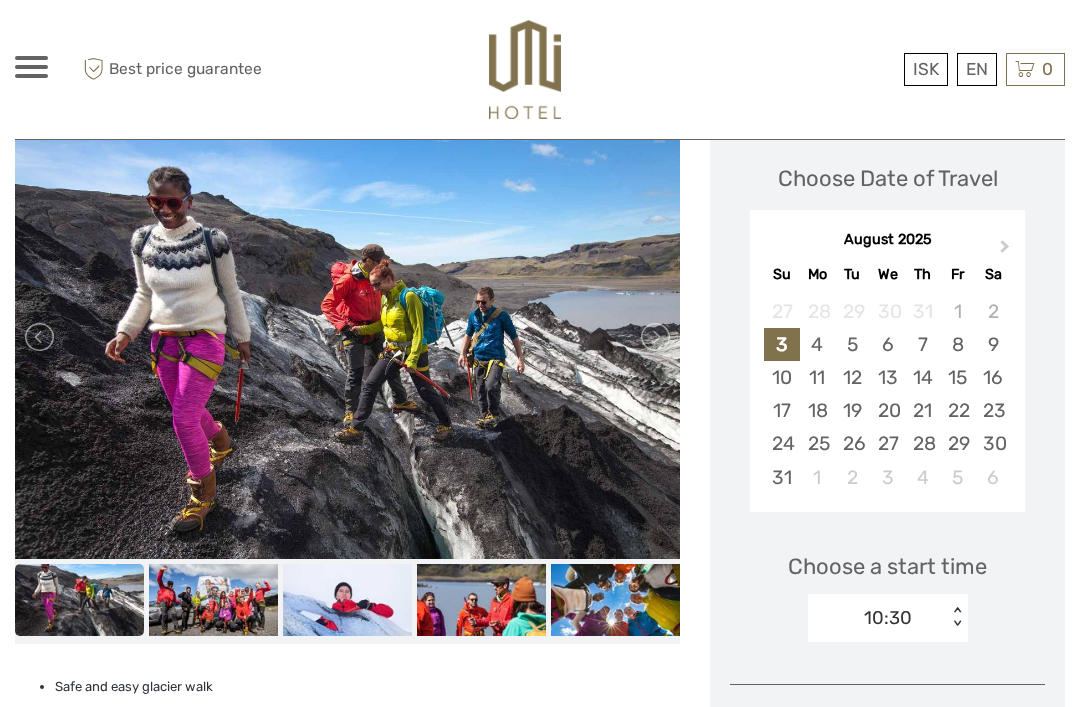 click at bounding box center [654, 337] 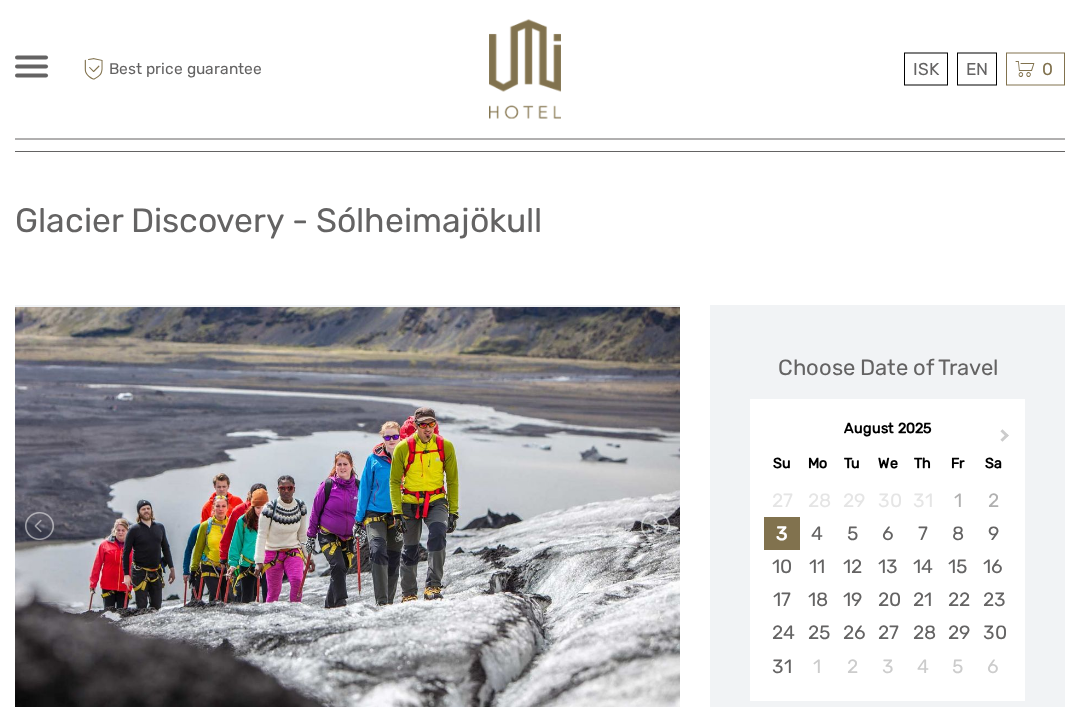 scroll, scrollTop: 0, scrollLeft: 0, axis: both 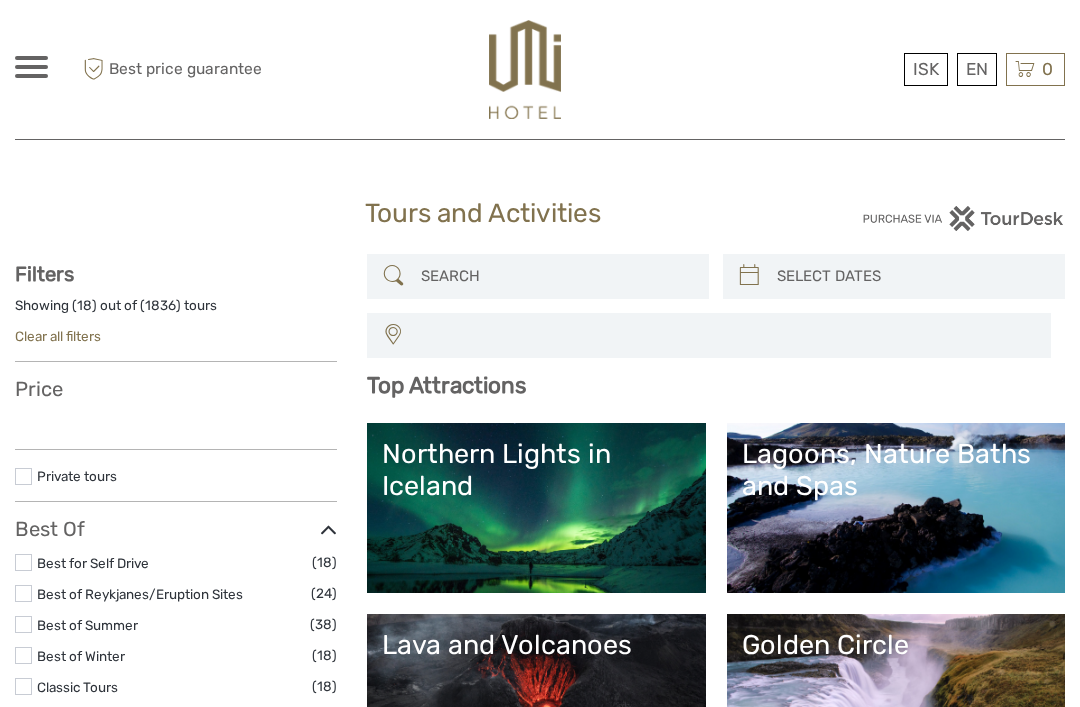 select 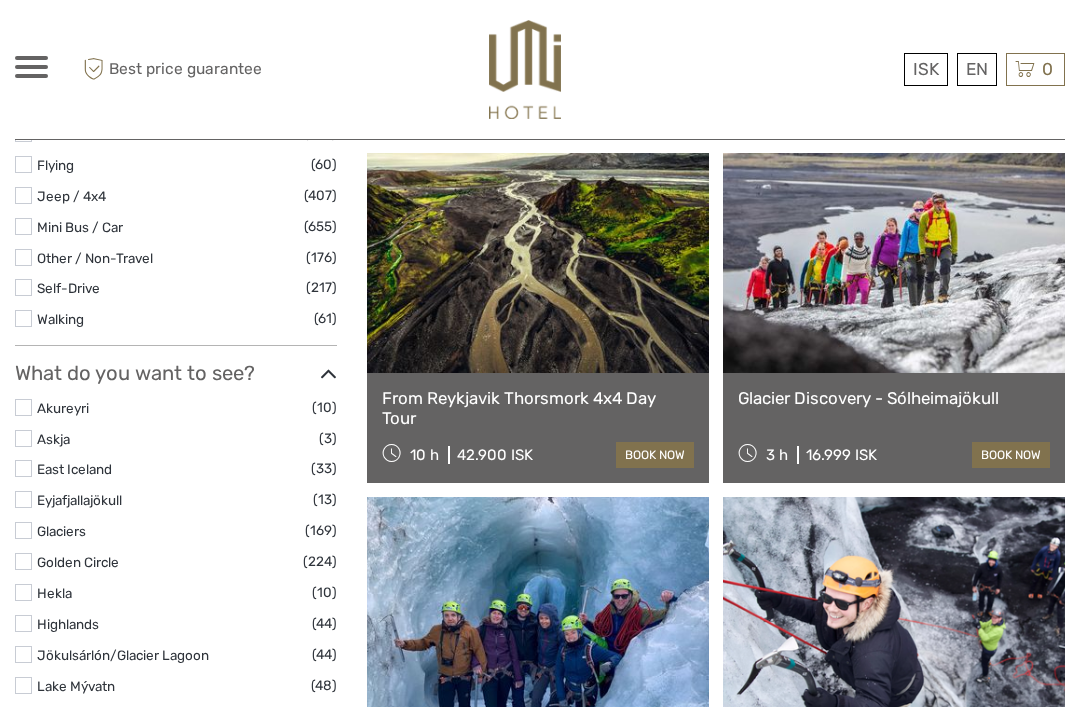 select 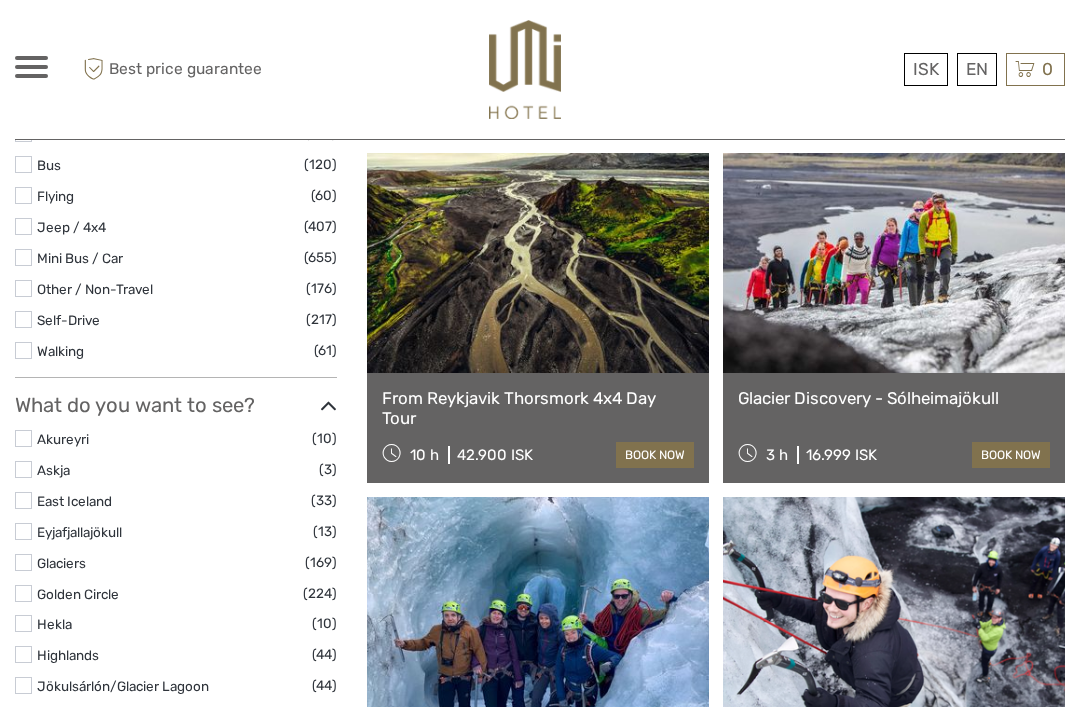 scroll, scrollTop: 0, scrollLeft: 0, axis: both 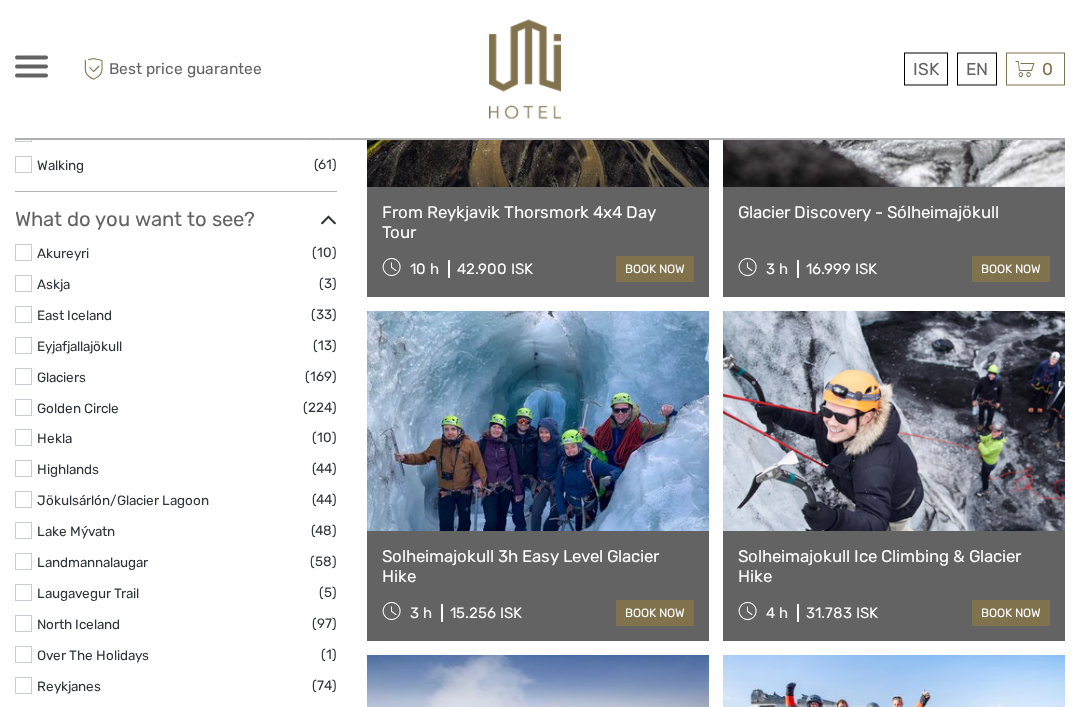 click at bounding box center [538, 422] 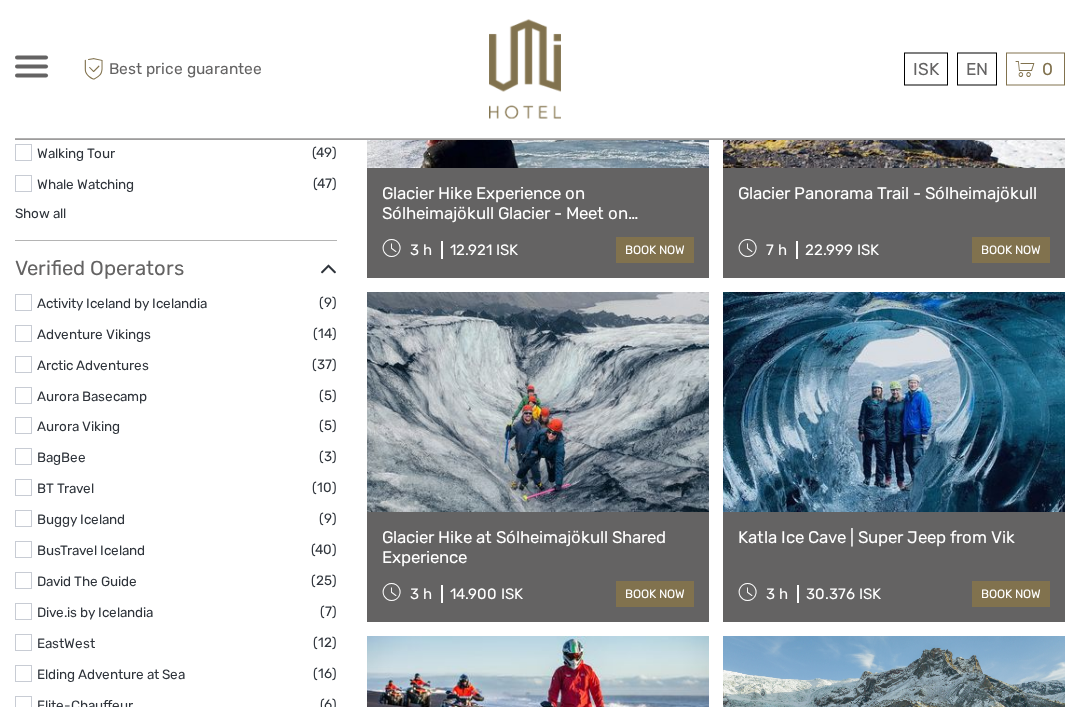 scroll, scrollTop: 2307, scrollLeft: 0, axis: vertical 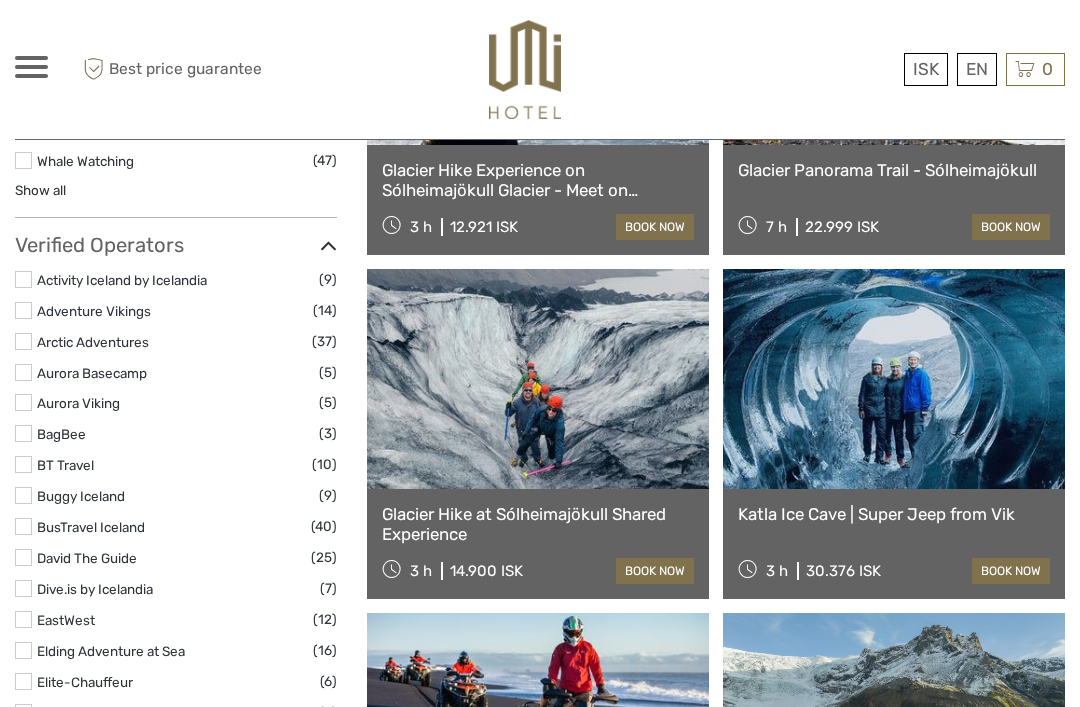 click at bounding box center [538, 379] 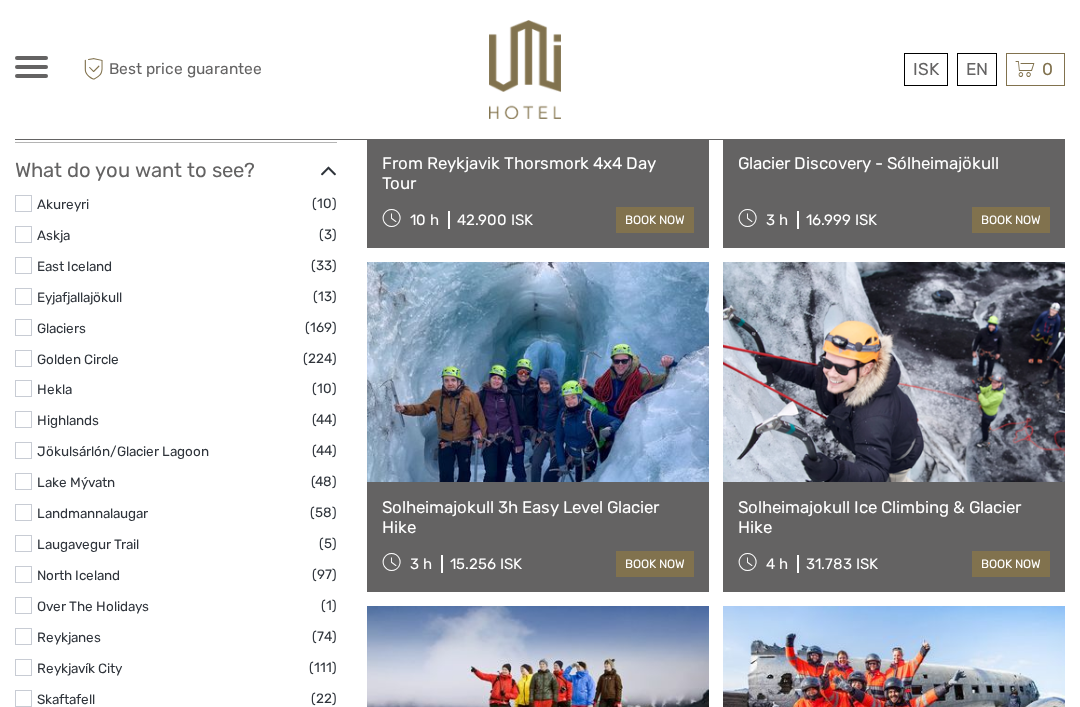 scroll, scrollTop: 932, scrollLeft: 0, axis: vertical 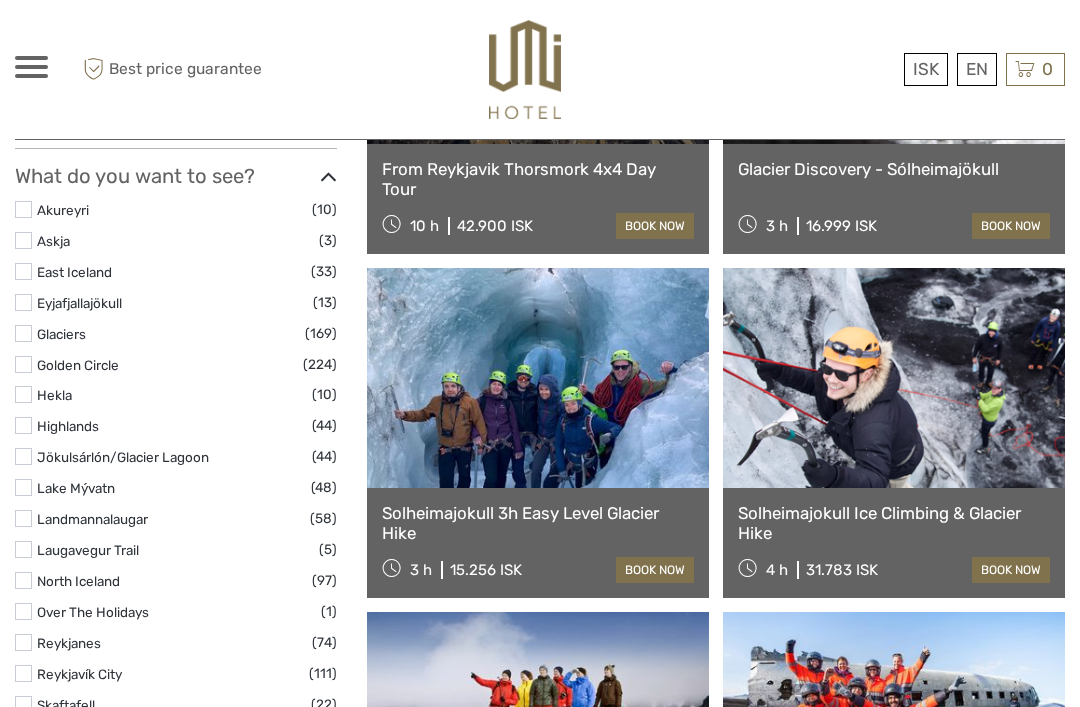 click at bounding box center [538, 378] 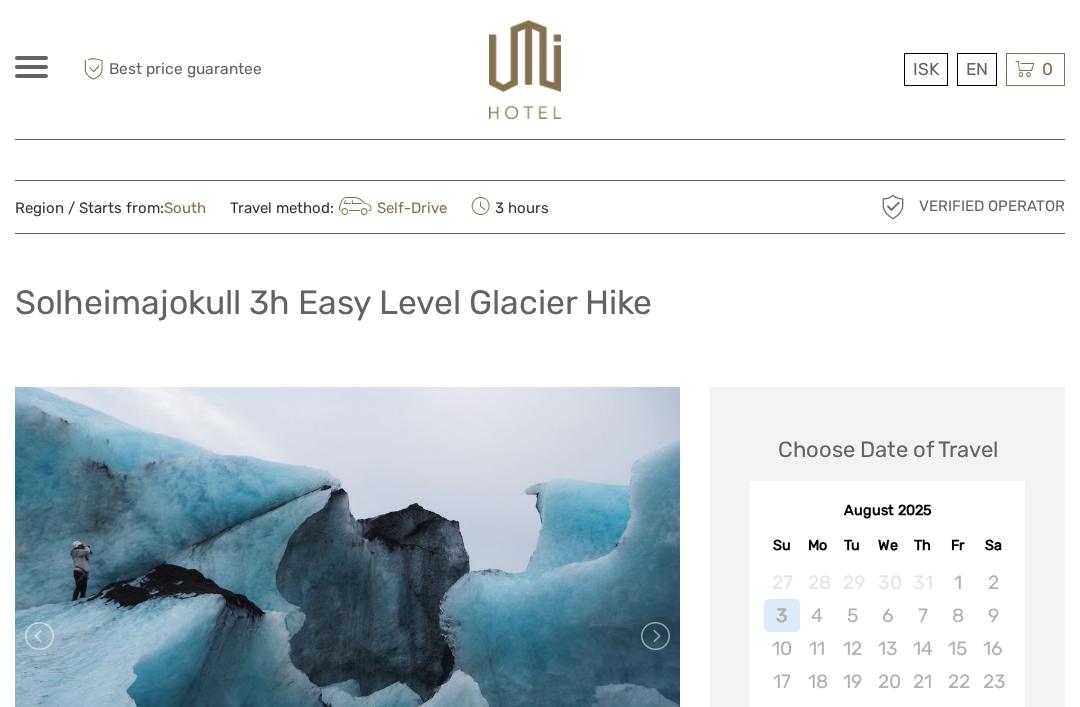 scroll, scrollTop: 74, scrollLeft: 0, axis: vertical 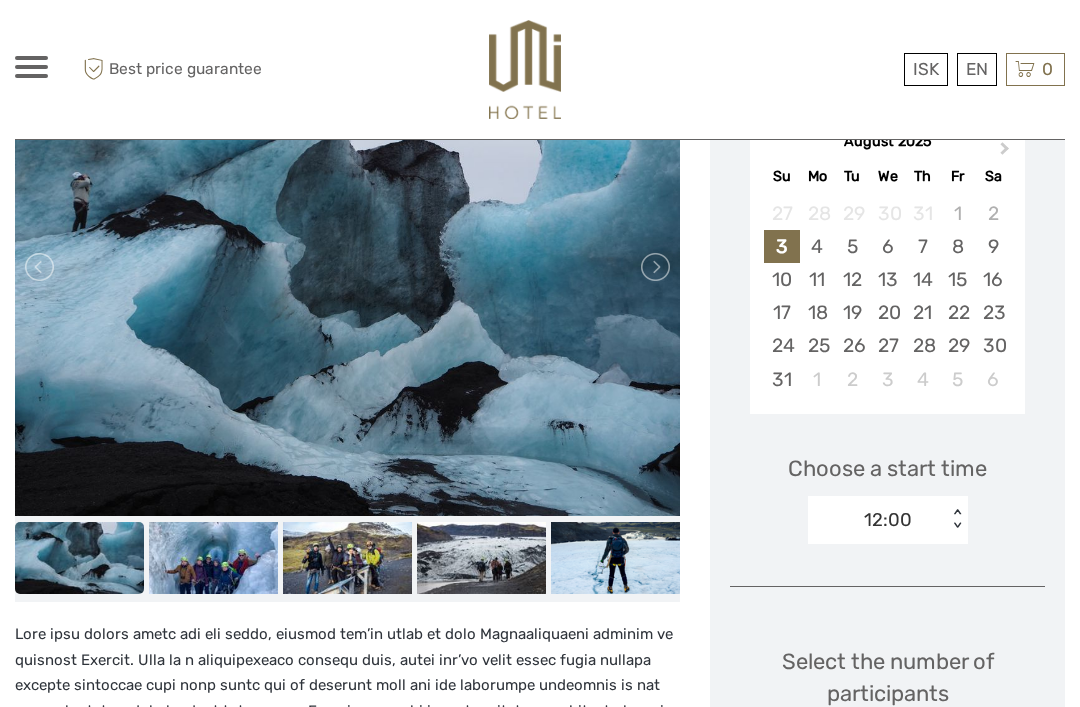 click at bounding box center [347, 558] 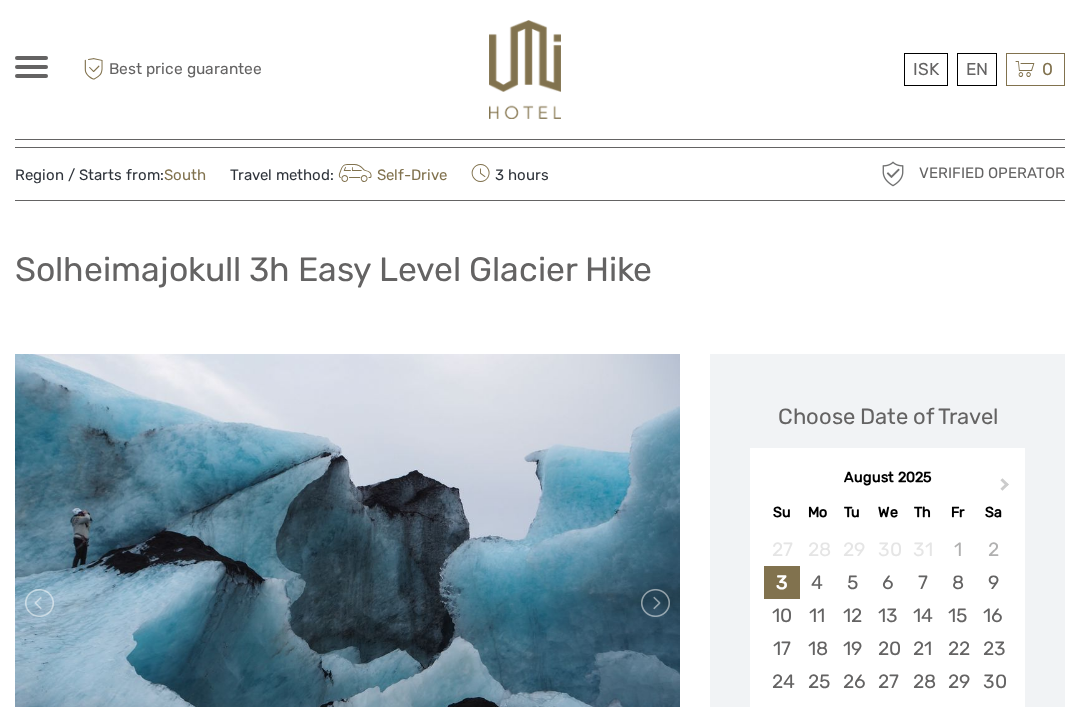 scroll, scrollTop: 0, scrollLeft: 0, axis: both 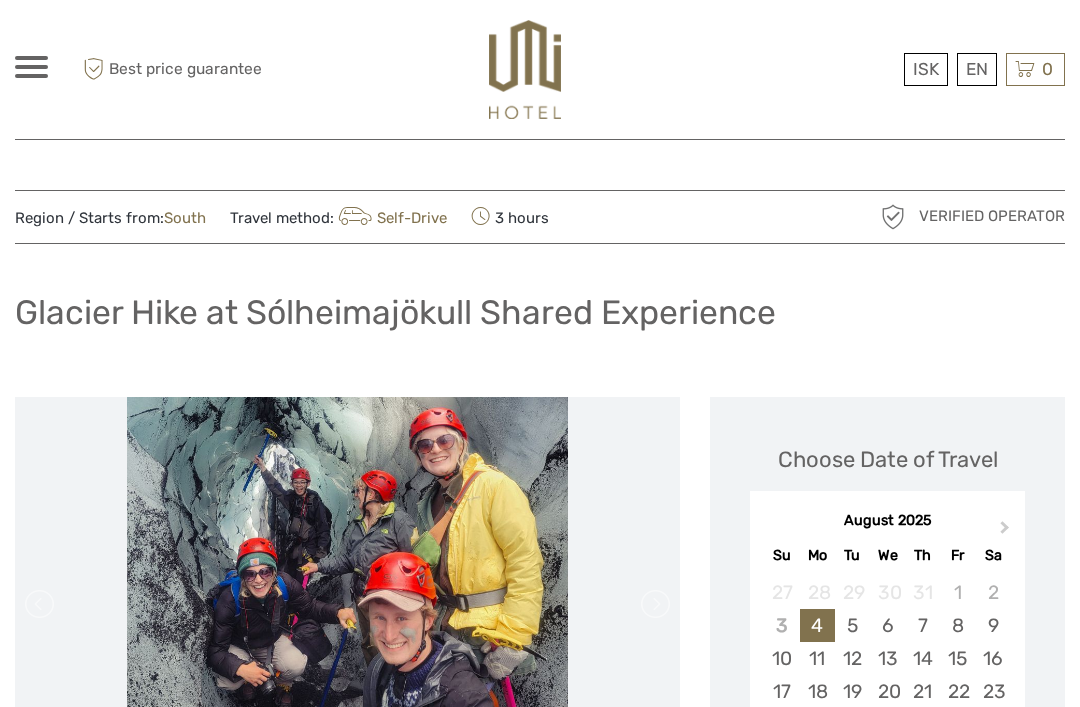 click on "€" at bounding box center (0, 0) 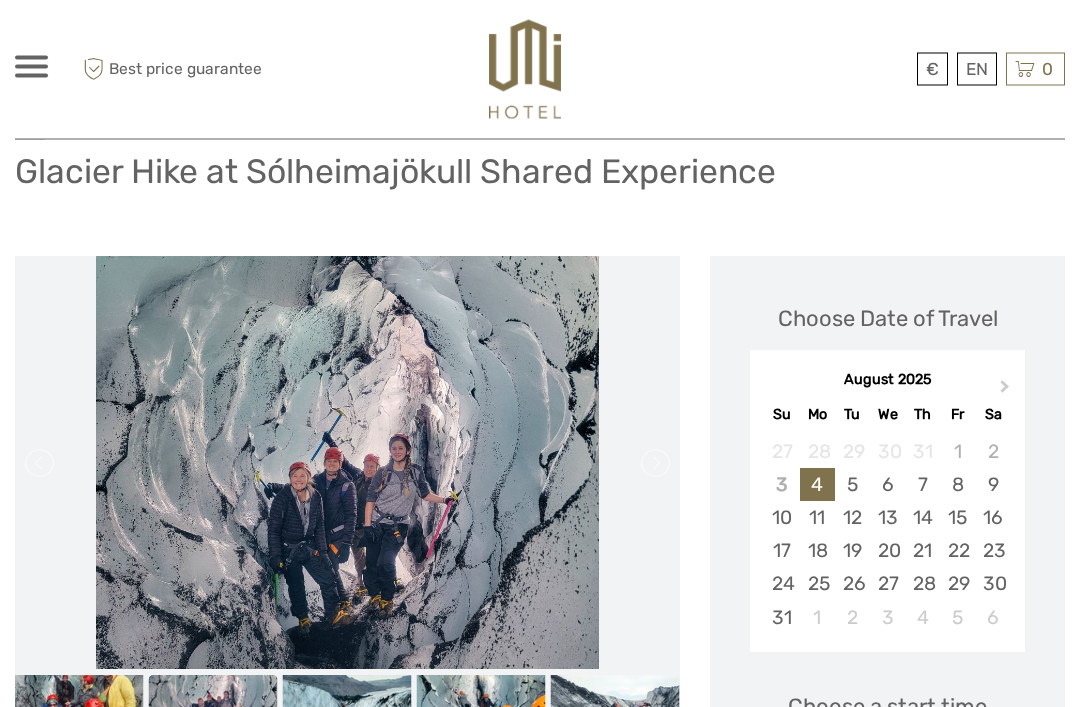 scroll, scrollTop: 0, scrollLeft: 0, axis: both 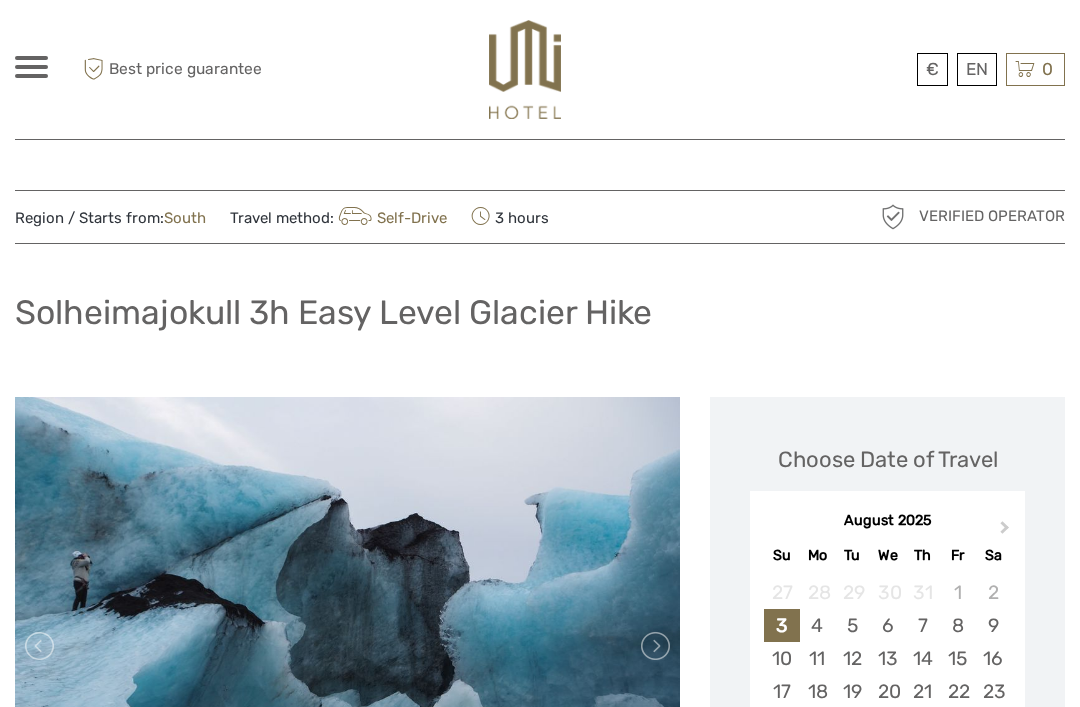 click on "€" at bounding box center (0, 0) 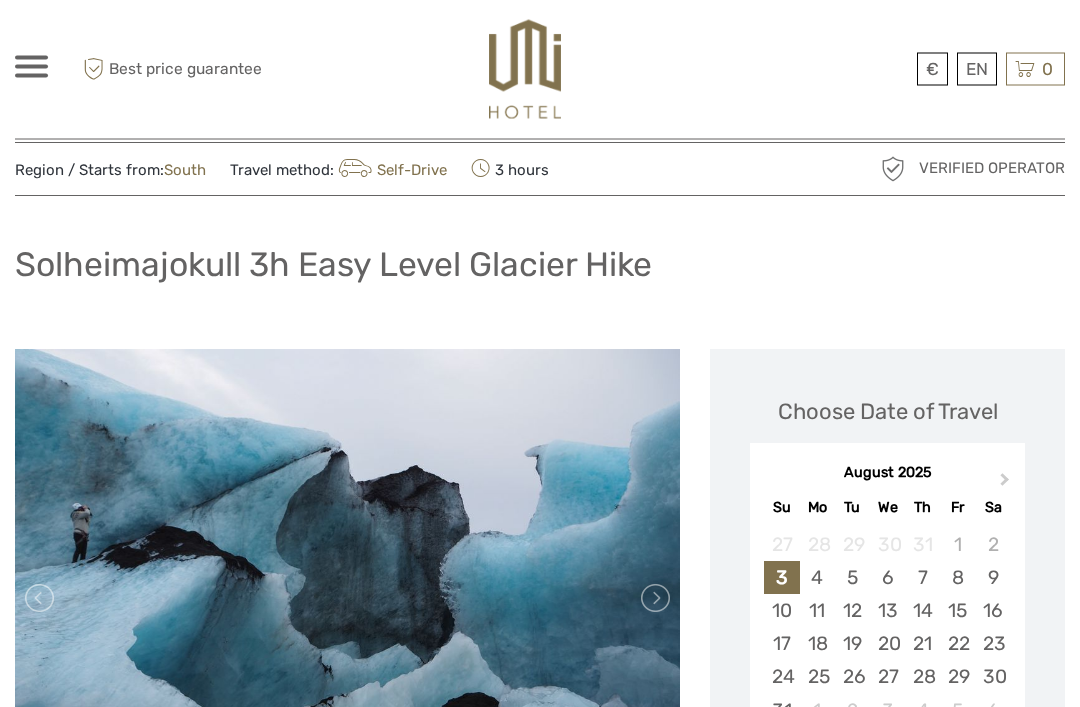 scroll, scrollTop: 0, scrollLeft: 0, axis: both 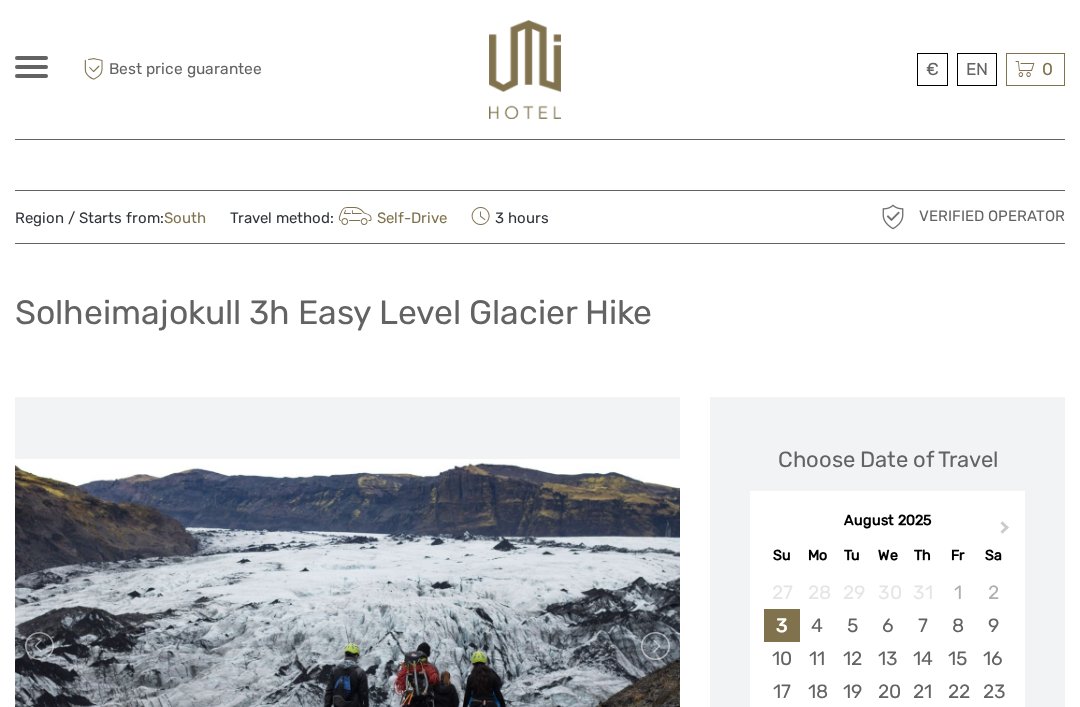 click at bounding box center (31, 67) 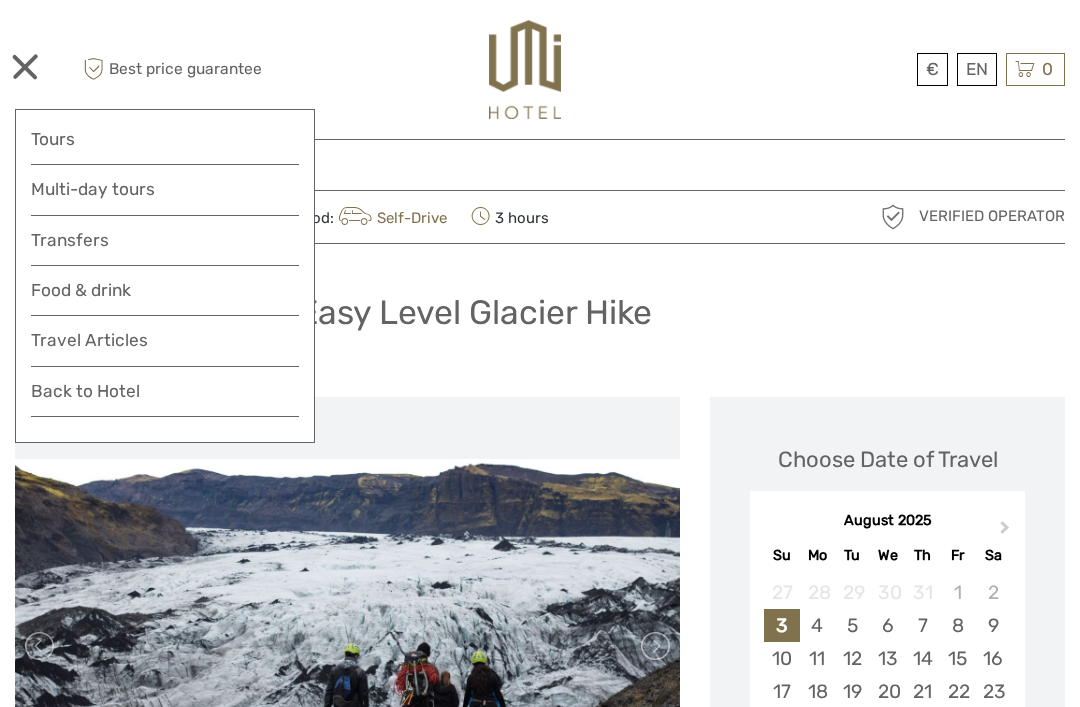 click at bounding box center (525, 69) 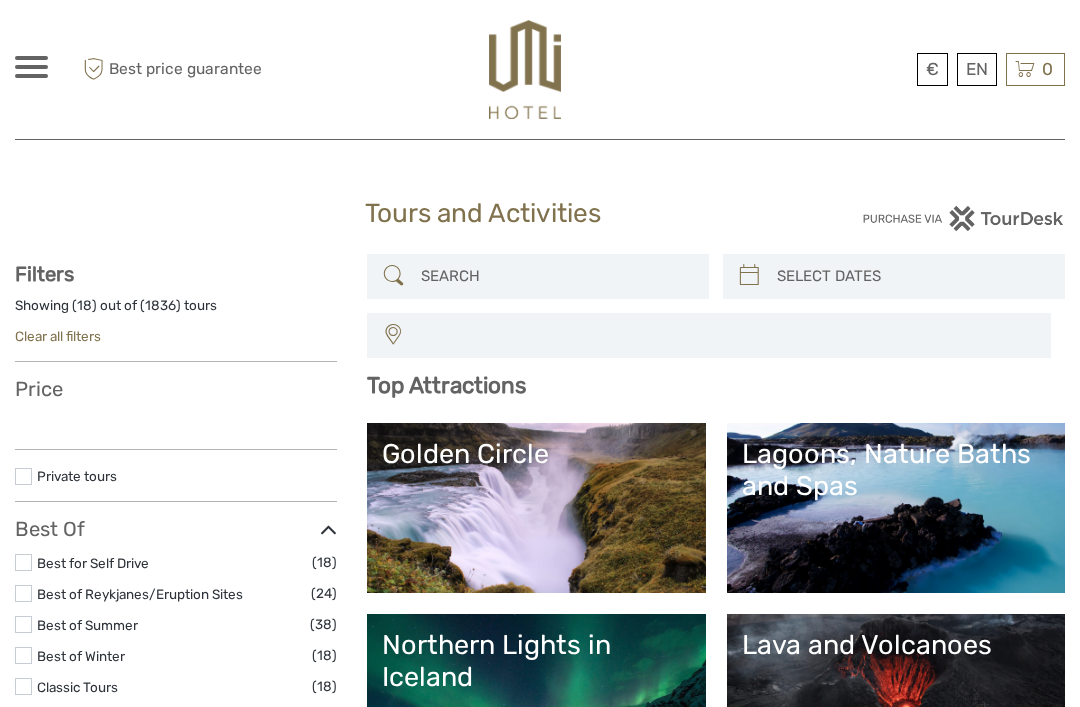 select 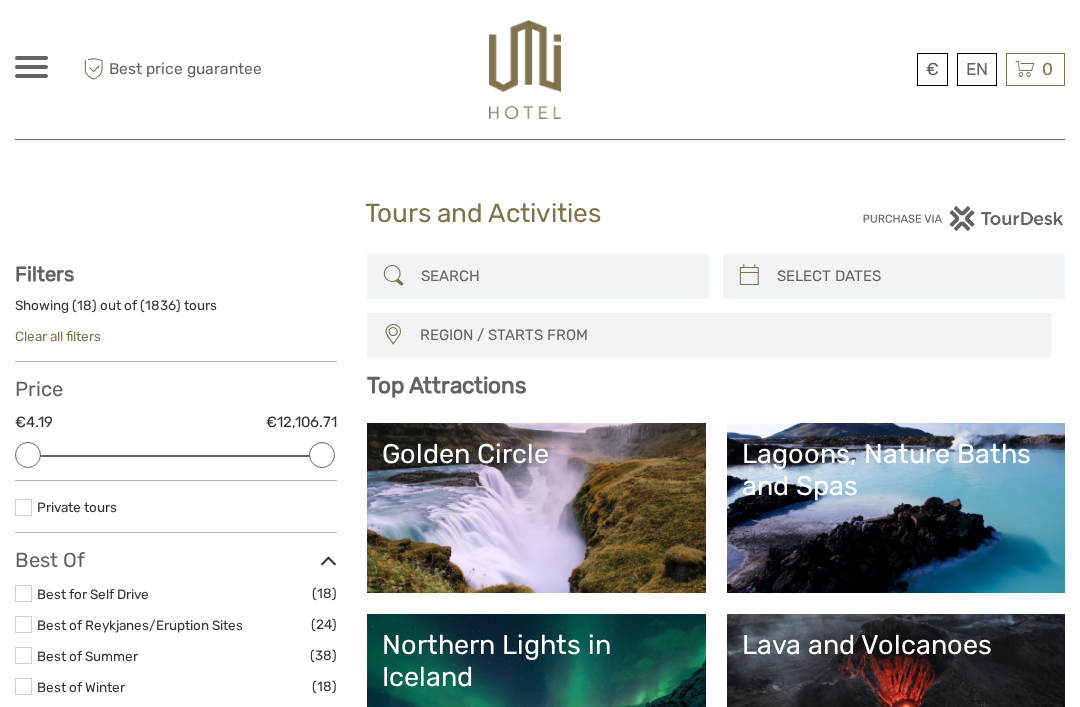click at bounding box center [525, 69] 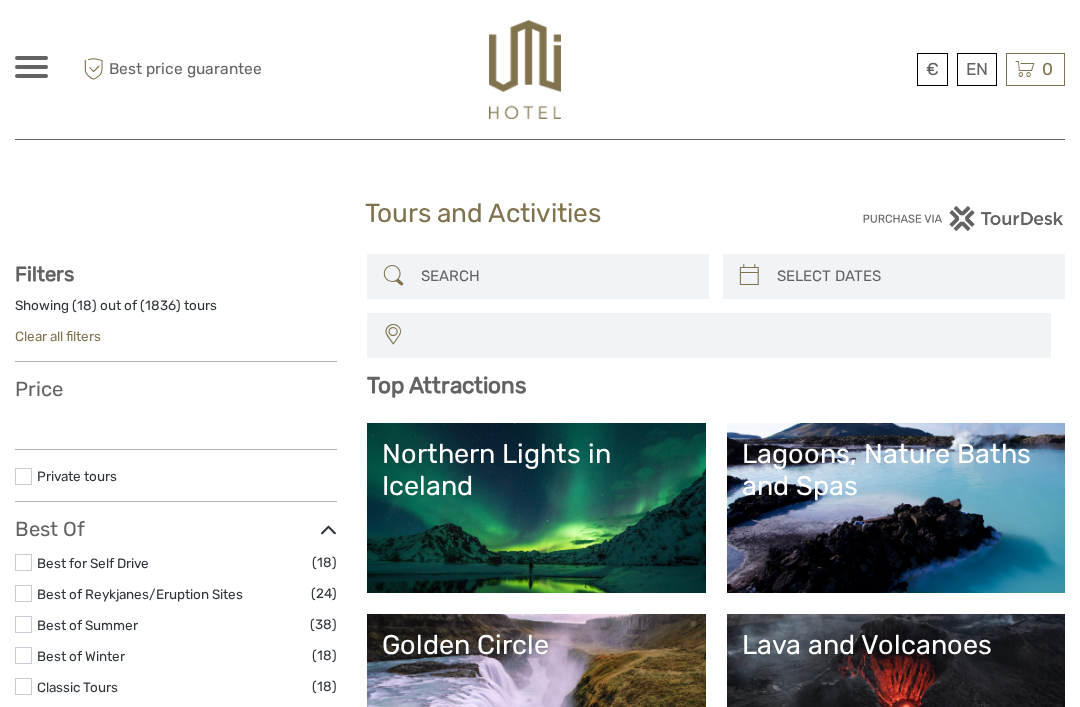 select 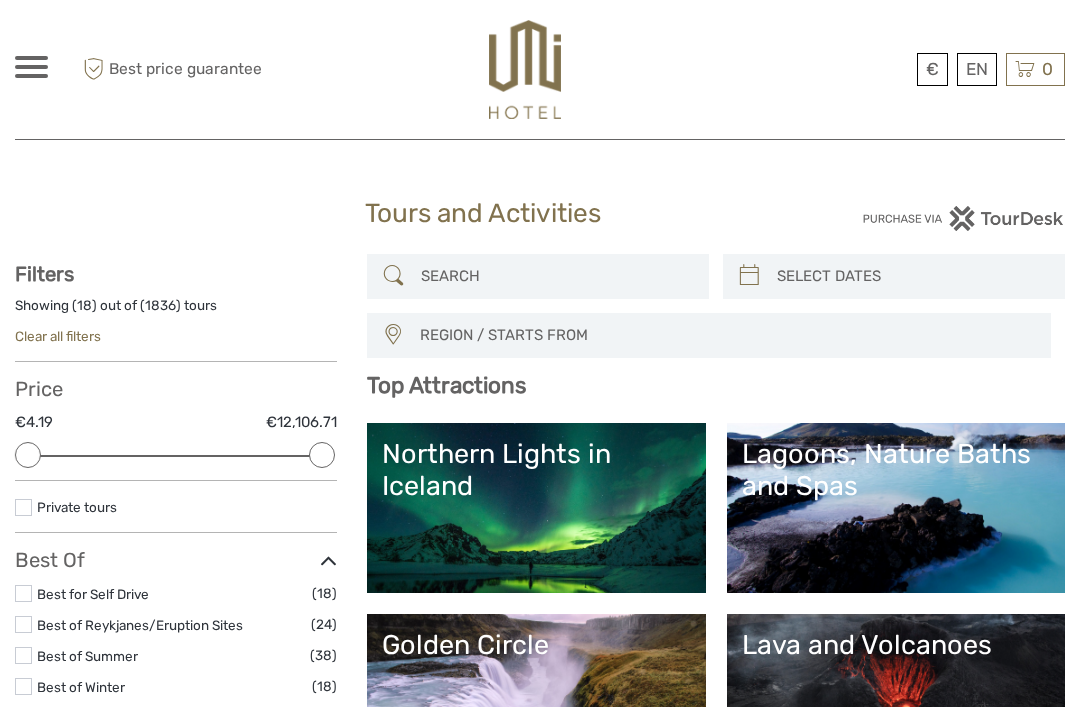scroll, scrollTop: 0, scrollLeft: 0, axis: both 